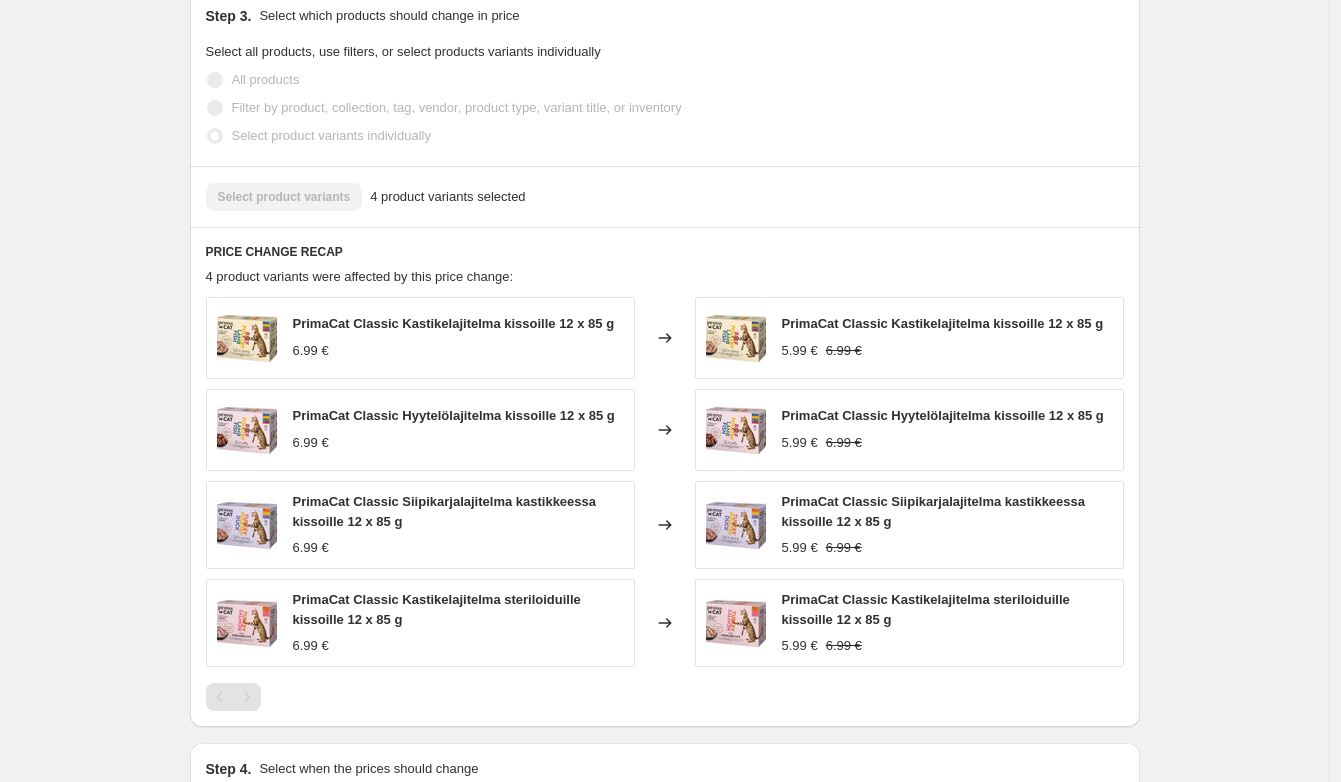 scroll, scrollTop: 1083, scrollLeft: 0, axis: vertical 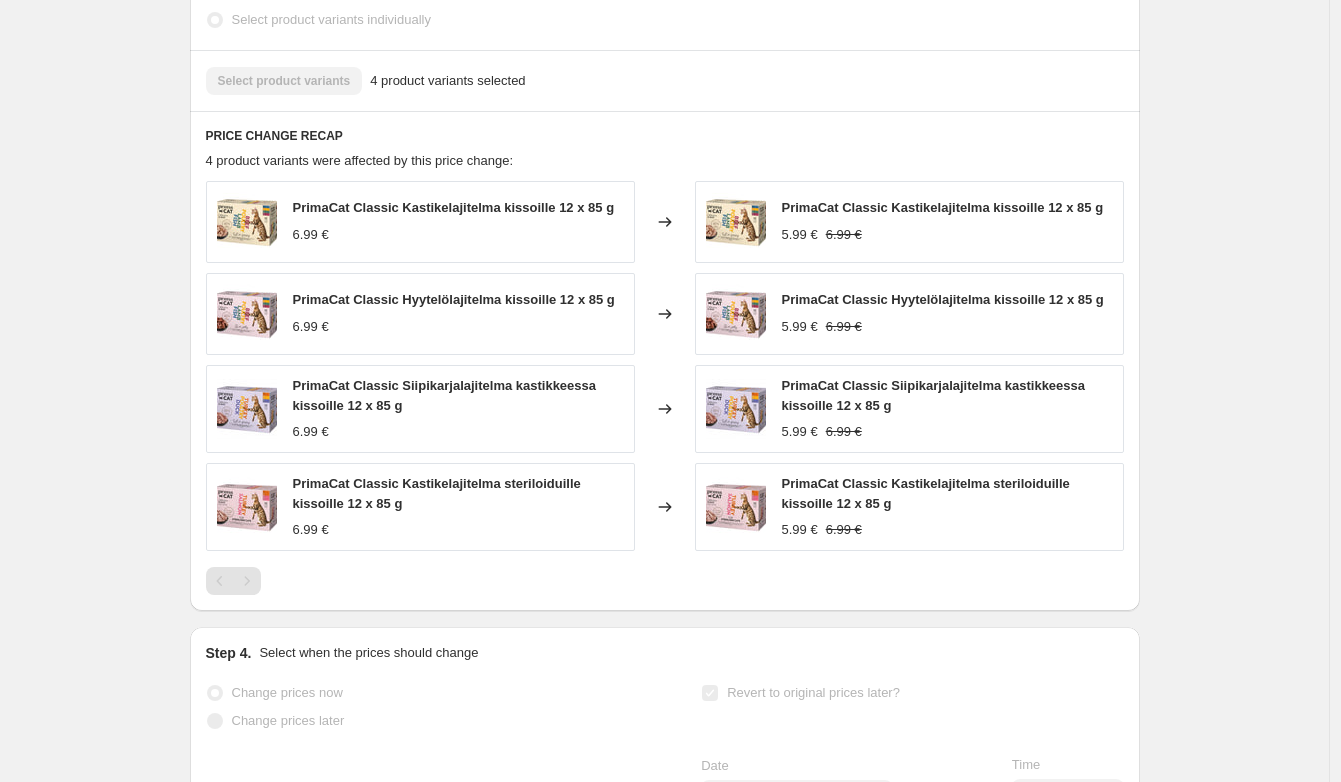 click at bounding box center (247, 581) 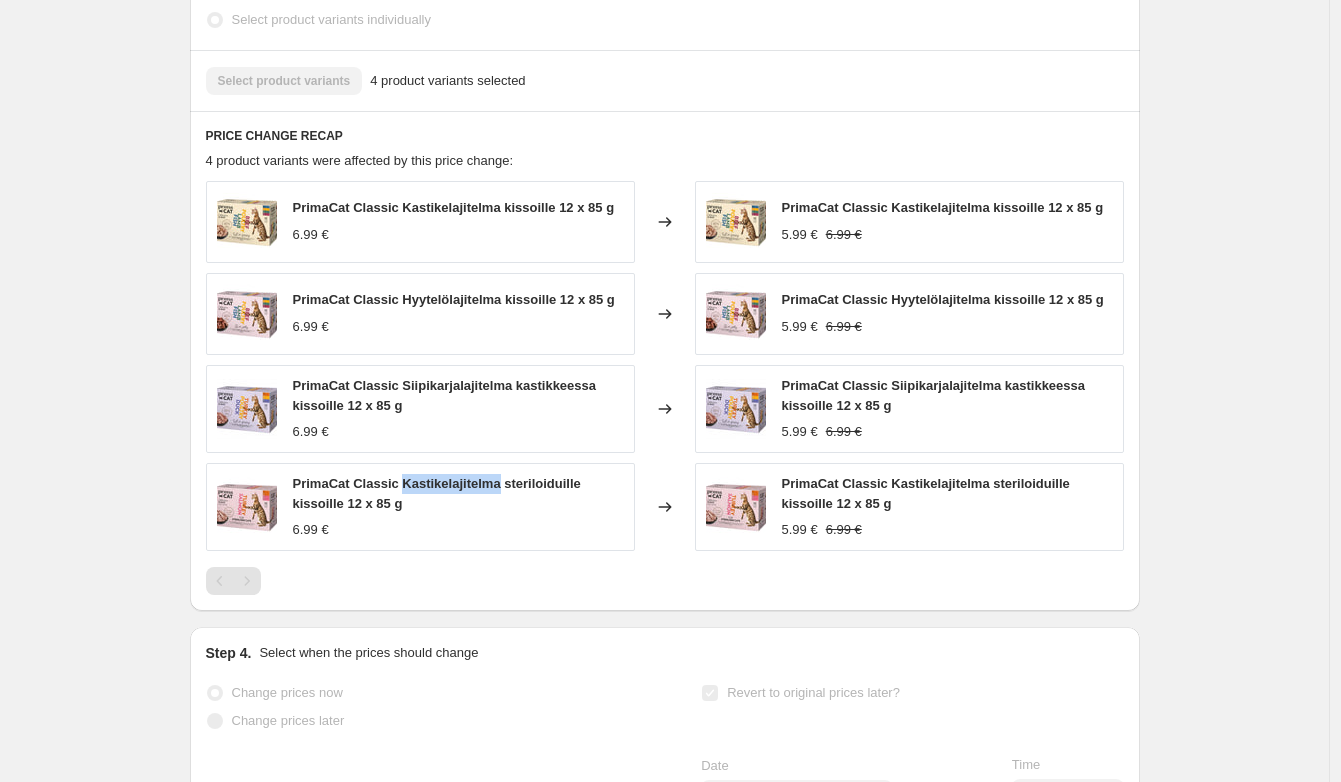 click on "PrimaCat Classic Kastikelajitelma steriloiduille kissoille 12 x 85 g" at bounding box center [437, 493] 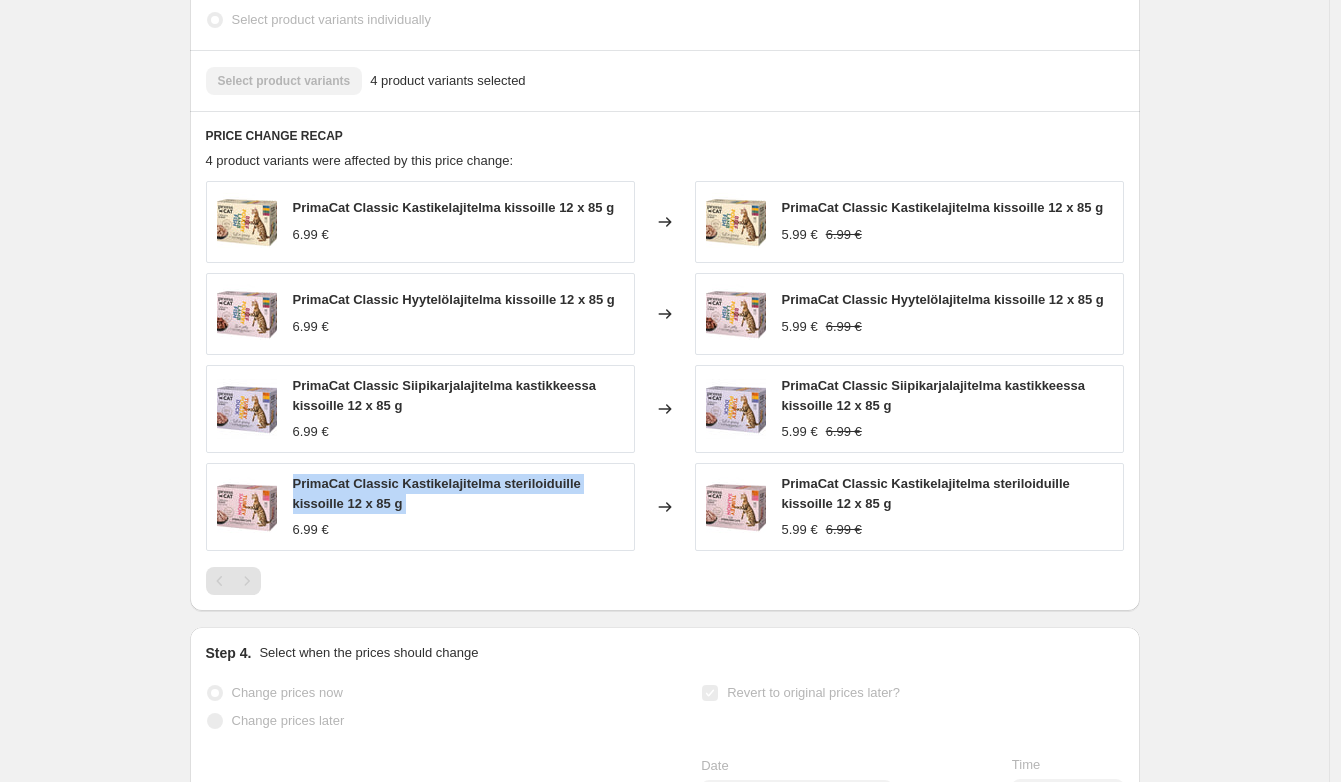 click on "PrimaCat Classic Kastikelajitelma steriloiduille kissoille 12 x 85 g" at bounding box center (437, 493) 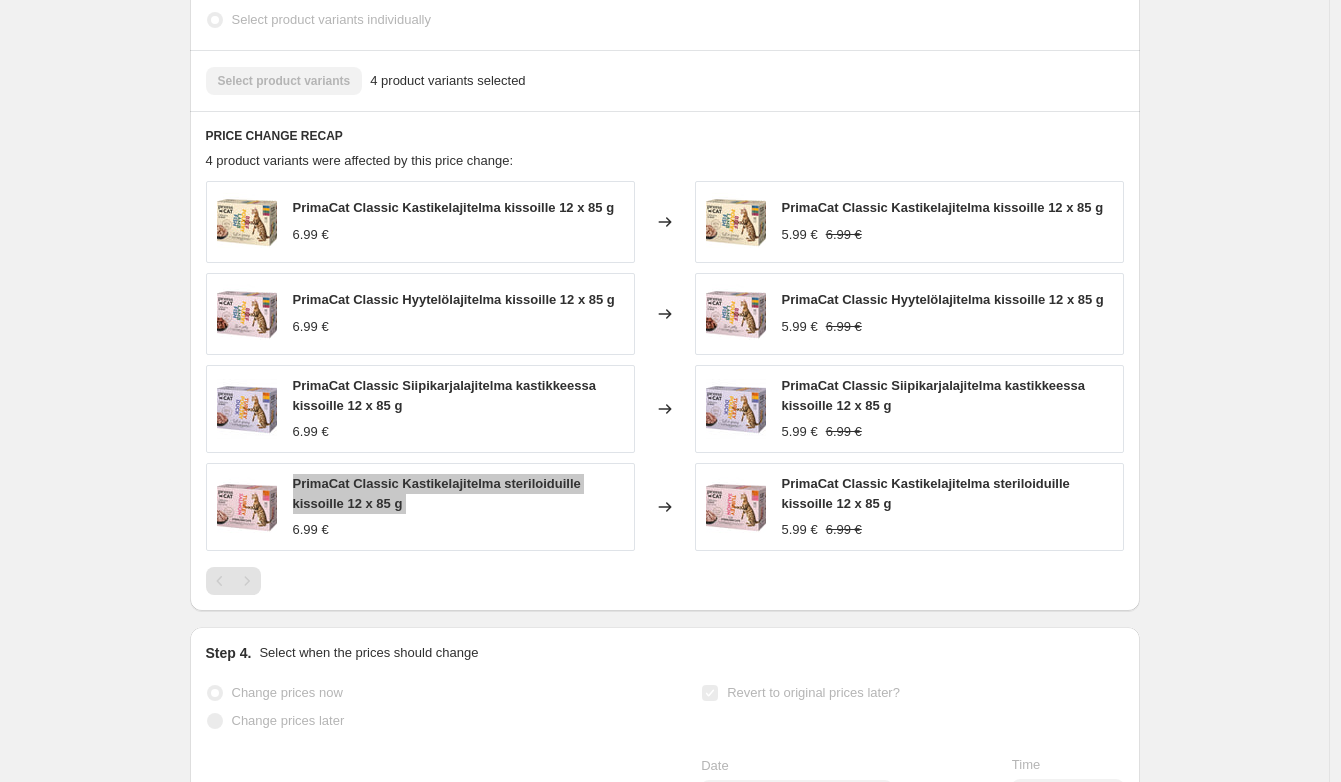 scroll, scrollTop: 1327, scrollLeft: 0, axis: vertical 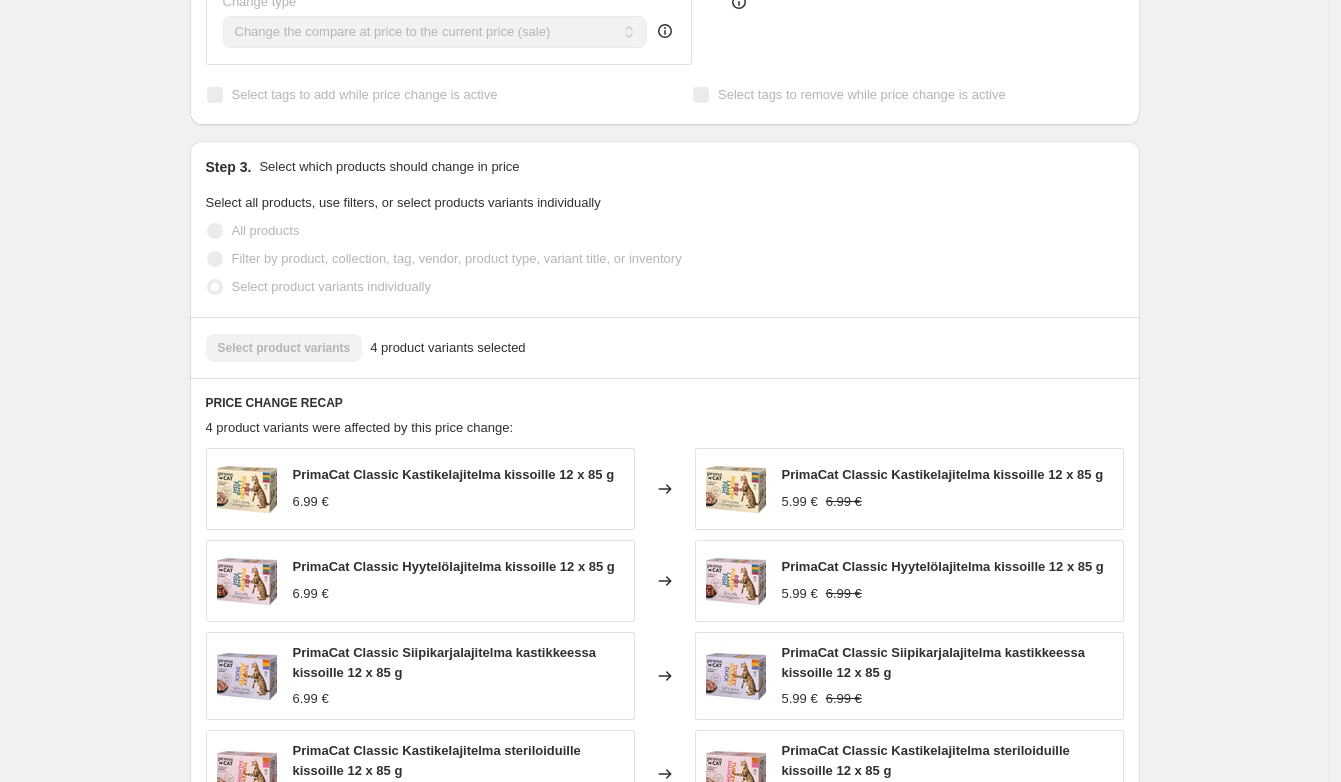 click on "August promo PrimaCat Classic 5.99. 1-31.8. - RERUN. This page is ready August promo PrimaCat Classic 5.99. 1-31.8. - RERUN Success Complete Complete Price revert scheduling Copy to new job Export Recap CSV Delete job More actions Price revert scheduling More actions Prices changed successfully This job successfully completed on 1 August 2025 at 09:47. Prices are scheduled to revert to their original values on 1 September 2025 at 01:47 This job cannot be edited because it has already completed. Revert prices now Step 1. Optionally give your price change job a title (eg "March 30% off sale on boots") August promo PrimaCat Classic 5.99. 1-31.8. - RERUN This title is just for internal use, customers won't see it Step 2. Select how the prices should change Use bulk price change rules Set product prices individually Use CSV upload Price Change type Change the price to a certain amount Change the price by a certain amount Change the price by a certain percentage Don't change the price Price change amount € 5.99 4" at bounding box center [664, 335] 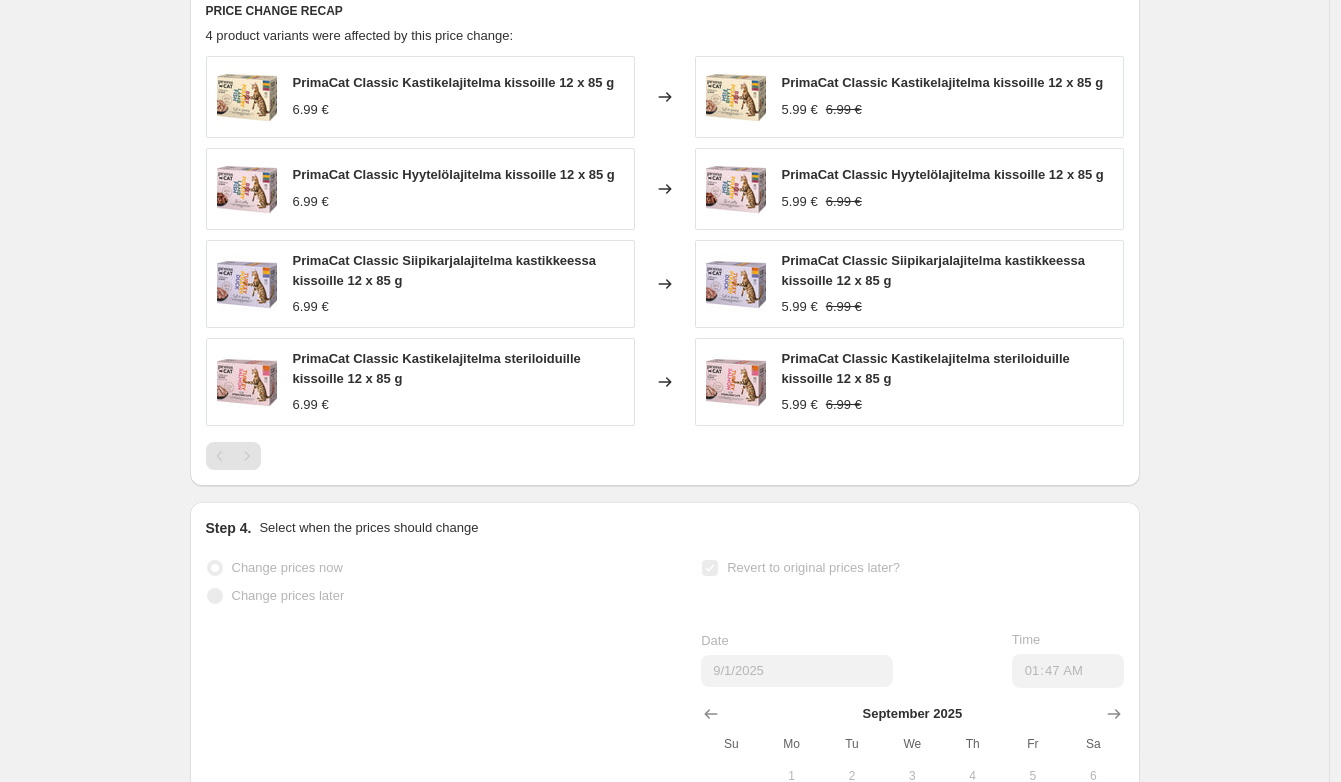 scroll, scrollTop: 1311, scrollLeft: 0, axis: vertical 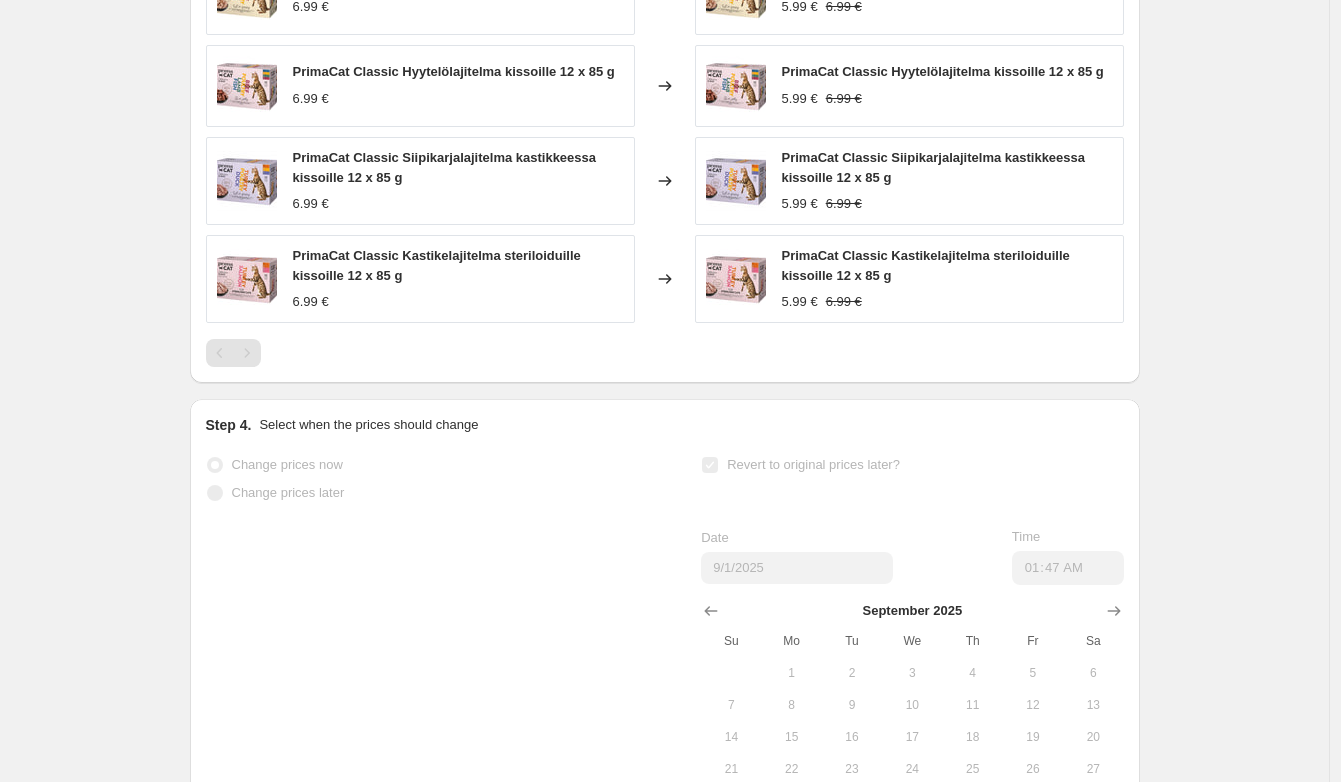 click on "August promo PrimaCat Classic 5.99. 1-31.8. - RERUN. This page is ready August promo PrimaCat Classic 5.99. 1-31.8. - RERUN Success Complete Complete Price revert scheduling Copy to new job Export Recap CSV Delete job More actions Price revert scheduling More actions Prices changed successfully This job successfully completed on 1 August 2025 at 09:47. Prices are scheduled to revert to their original values on 1 September 2025 at 01:47 This job cannot be edited because it has already completed. Revert prices now Step 1. Optionally give your price change job a title (eg "March 30% off sale on boots") August promo PrimaCat Classic 5.99. 1-31.8. - RERUN This title is just for internal use, customers won't see it Step 2. Select how the prices should change Use bulk price change rules Set product prices individually Use CSV upload Price Change type Change the price to a certain amount Change the price by a certain amount Change the price by a certain percentage Don't change the price Price change amount € 5.99 4" at bounding box center (664, -160) 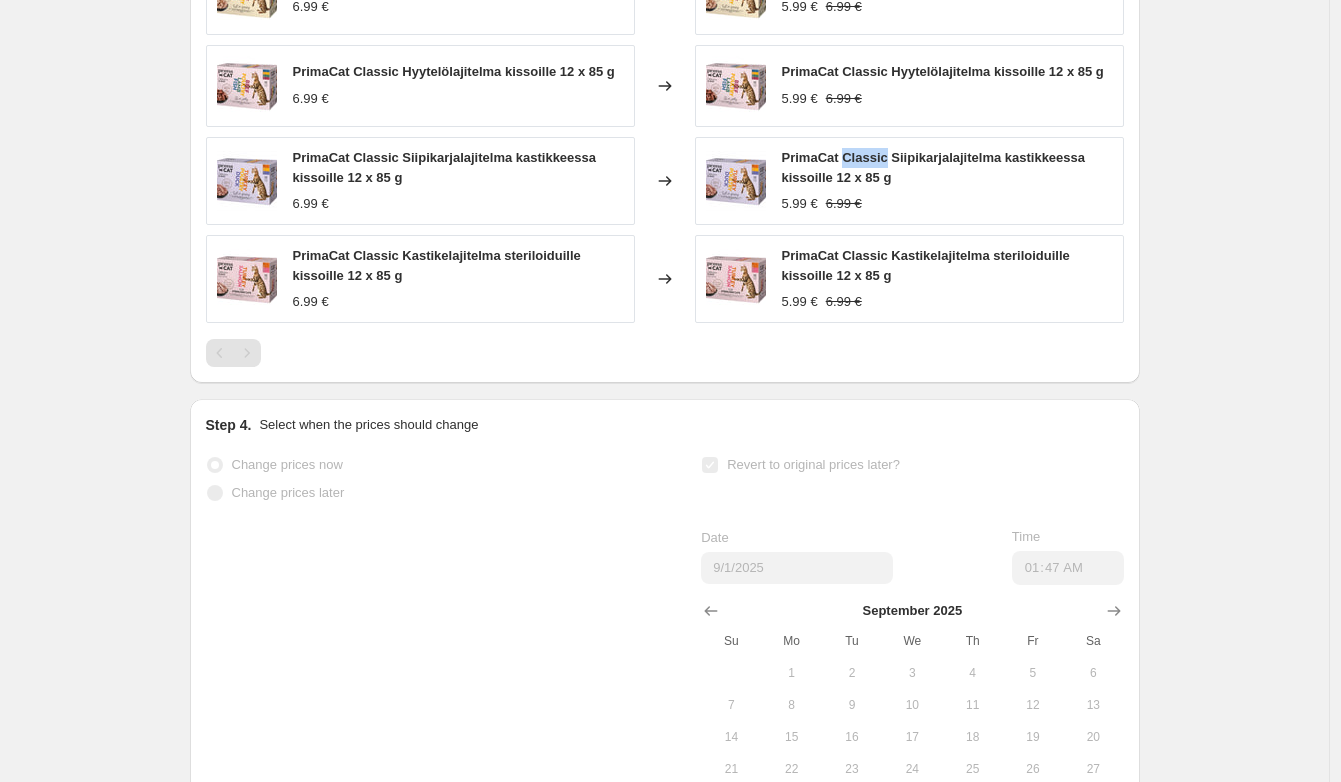 click on "PrimaCat Classic Siipikarjalajitelma kastikkeessa kissoille 12 x 85 g" at bounding box center [934, 167] 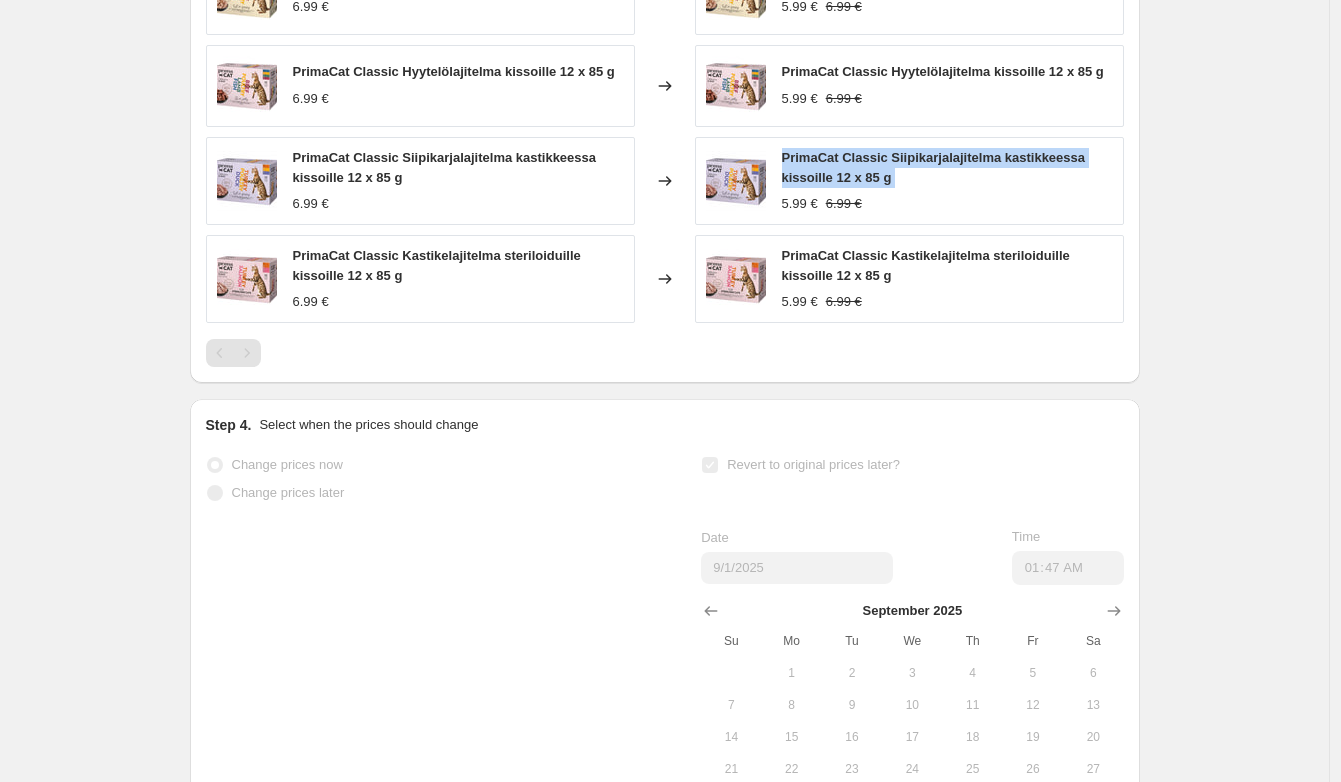 click on "PrimaCat Classic Siipikarjalajitelma kastikkeessa kissoille 12 x 85 g" at bounding box center (934, 167) 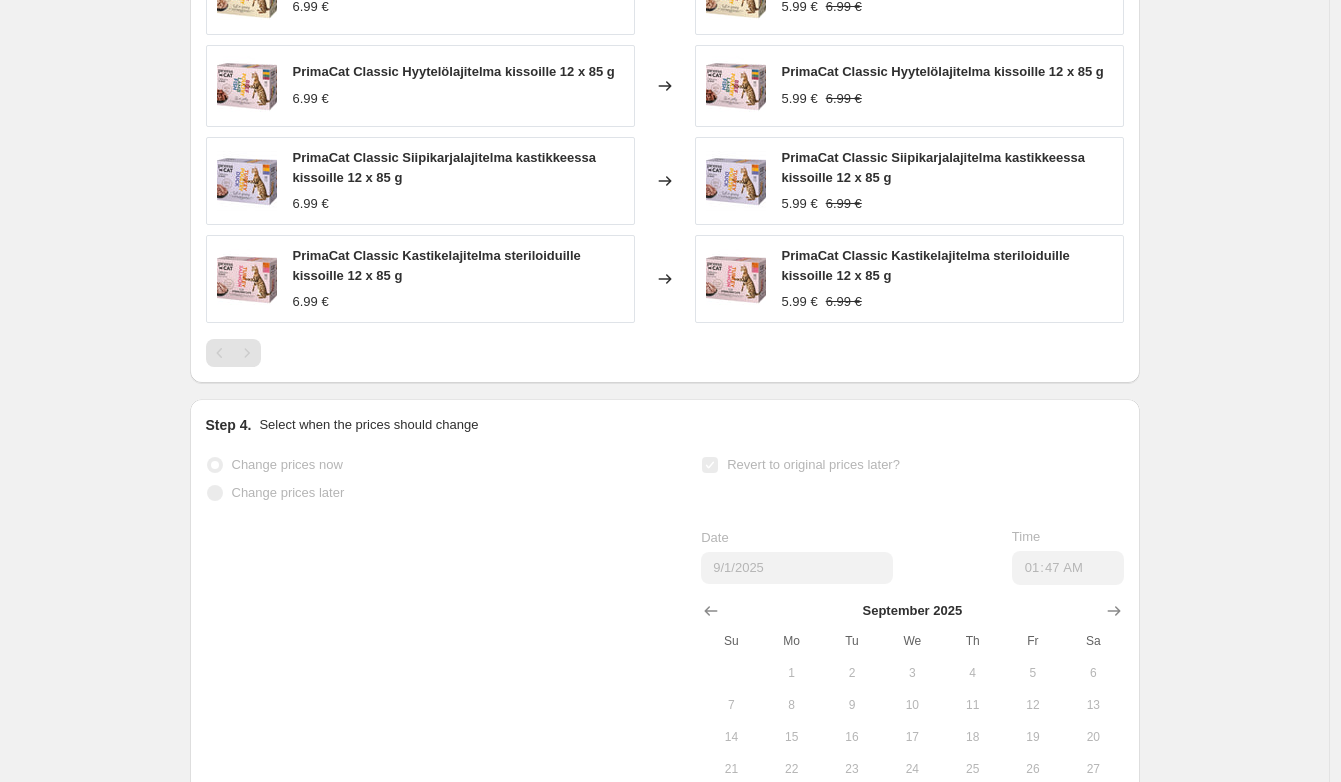 drag, startPoint x: 1221, startPoint y: 346, endPoint x: 1343, endPoint y: 369, distance: 124.1491 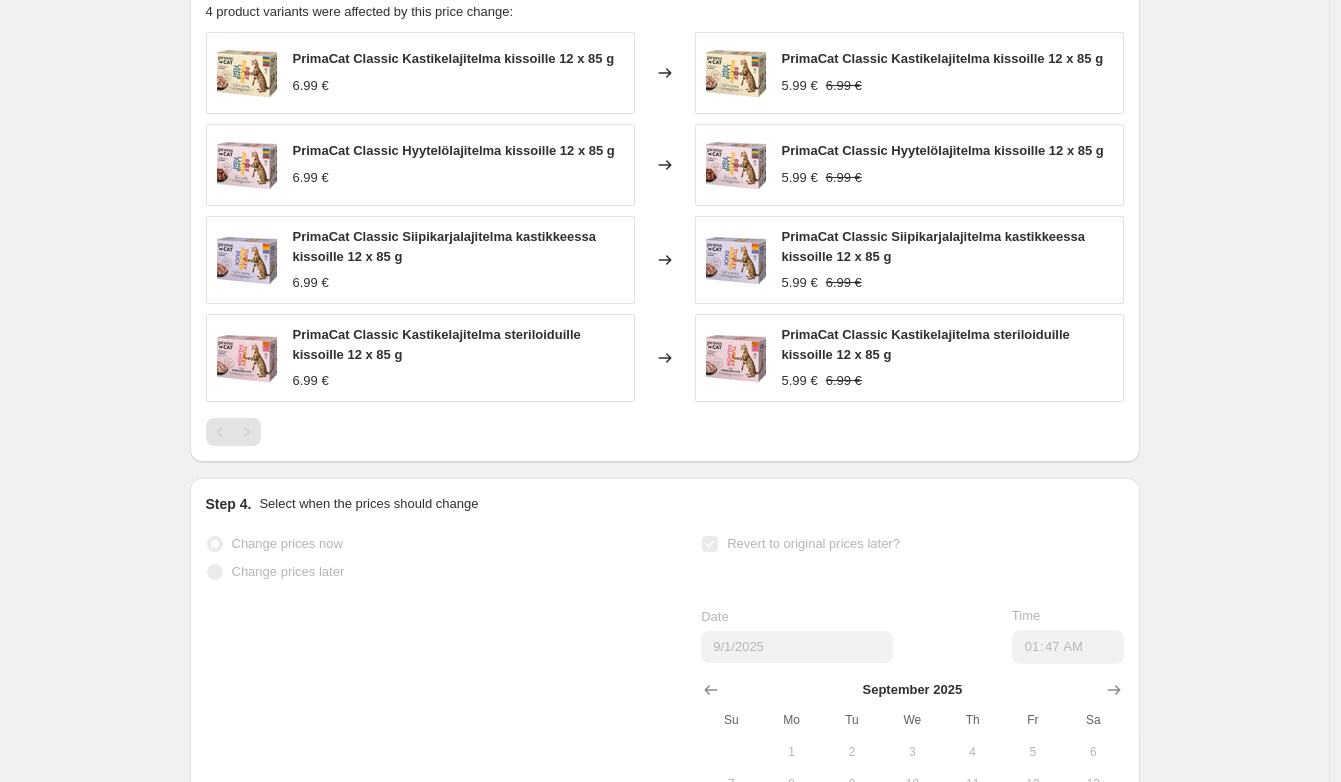 scroll, scrollTop: 1320, scrollLeft: 0, axis: vertical 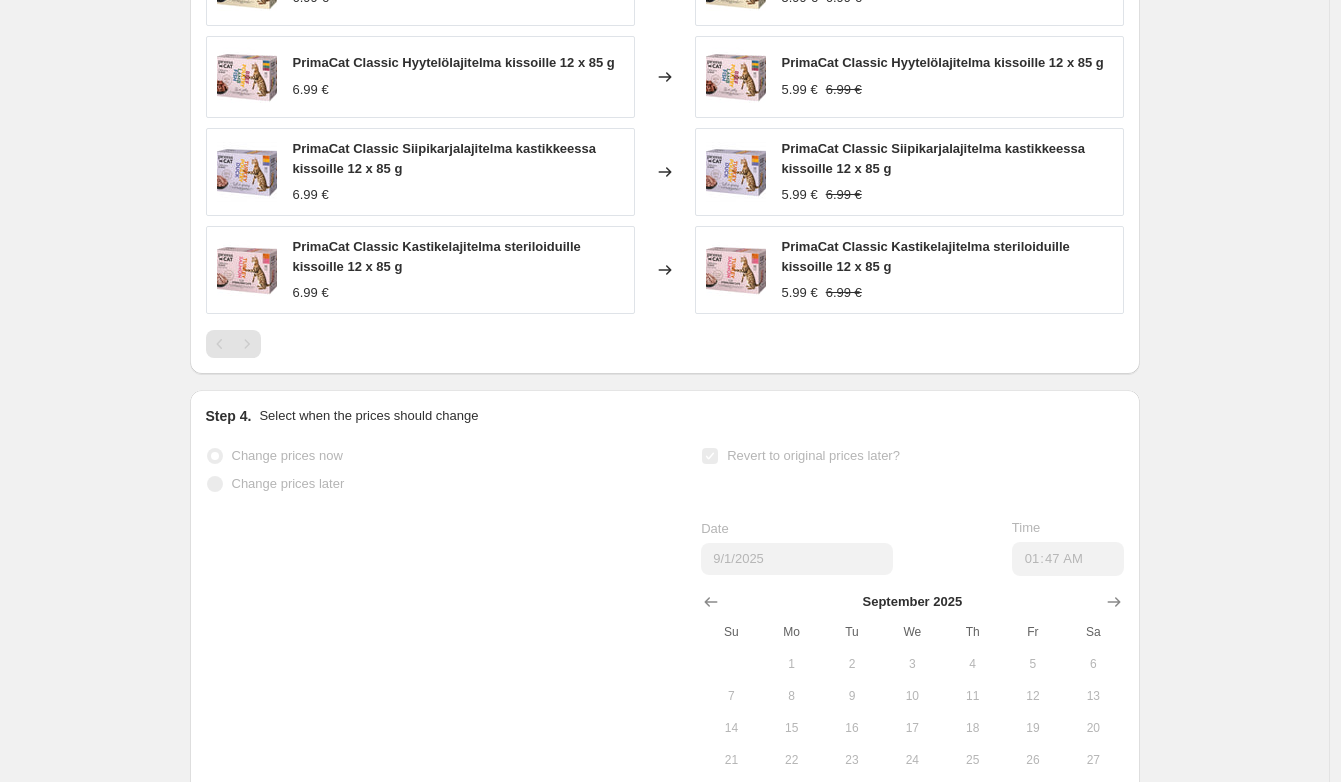 click on "August promo PrimaCat Classic 5.99. 1-31.8. - RERUN. This page is ready August promo PrimaCat Classic 5.99. 1-31.8. - RERUN Success Complete Complete Price revert scheduling Copy to new job Export Recap CSV Delete job More actions Price revert scheduling More actions Prices changed successfully This job successfully completed on 1 August 2025 at 09:47. Prices are scheduled to revert to their original values on 1 September 2025 at 01:47 This job cannot be edited because it has already completed. Revert prices now Step 1. Optionally give your price change job a title (eg "March 30% off sale on boots") August promo PrimaCat Classic 5.99. 1-31.8. - RERUN This title is just for internal use, customers won't see it Step 2. Select how the prices should change Use bulk price change rules Set product prices individually Use CSV upload Price Change type Change the price to a certain amount Change the price by a certain amount Change the price by a certain percentage Don't change the price Price change amount € 5.99 4" at bounding box center [664, -169] 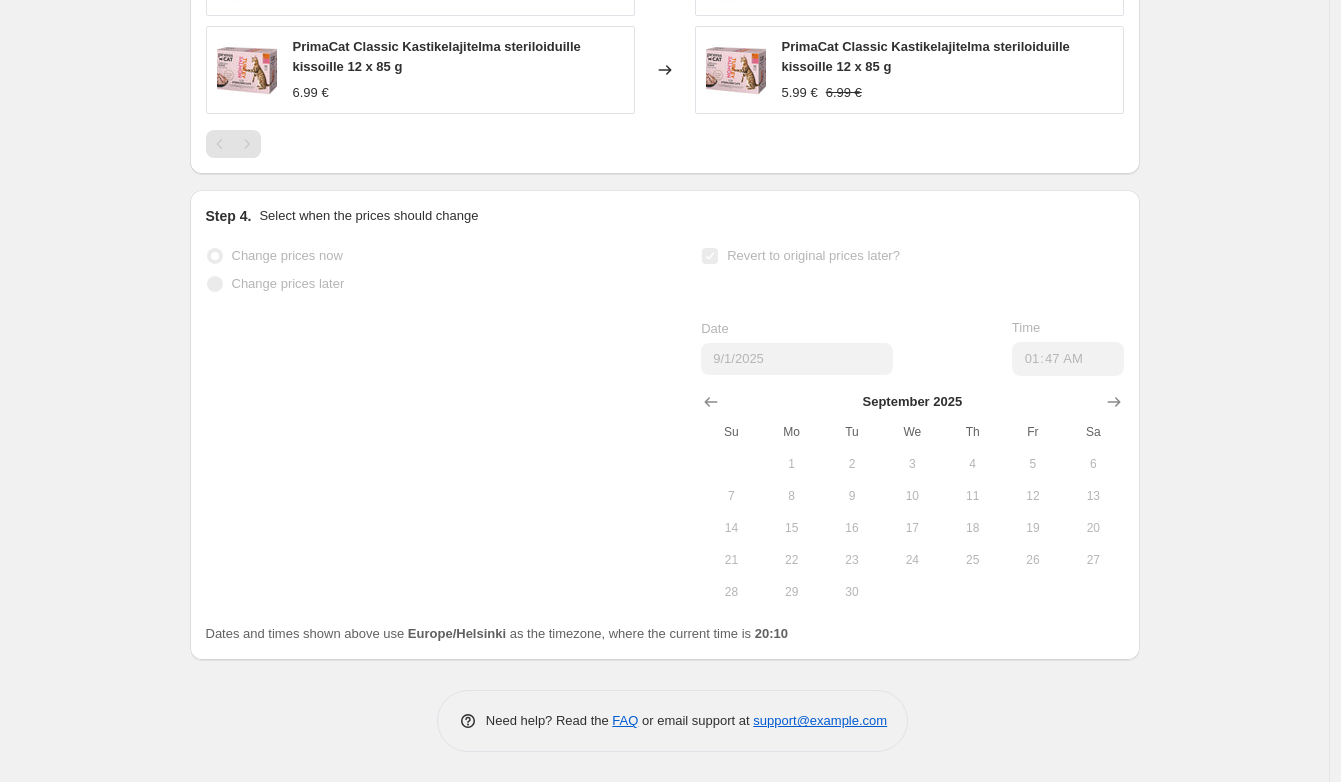 click on "August promo PrimaCat Classic 5.99. 1-31.8. - RERUN. This page is ready August promo PrimaCat Classic 5.99. 1-31.8. - RERUN Success Complete Complete Price revert scheduling Copy to new job Export Recap CSV Delete job More actions Price revert scheduling More actions Prices changed successfully This job successfully completed on 1 August 2025 at 09:47. Prices are scheduled to revert to their original values on 1 September 2025 at 01:47 This job cannot be edited because it has already completed. Revert prices now Step 1. Optionally give your price change job a title (eg "March 30% off sale on boots") August promo PrimaCat Classic 5.99. 1-31.8. - RERUN This title is just for internal use, customers won't see it Step 2. Select how the prices should change Use bulk price change rules Set product prices individually Use CSV upload Price Change type Change the price to a certain amount Change the price by a certain amount Change the price by a certain percentage Don't change the price Price change amount € 5.99 4" at bounding box center [664, -369] 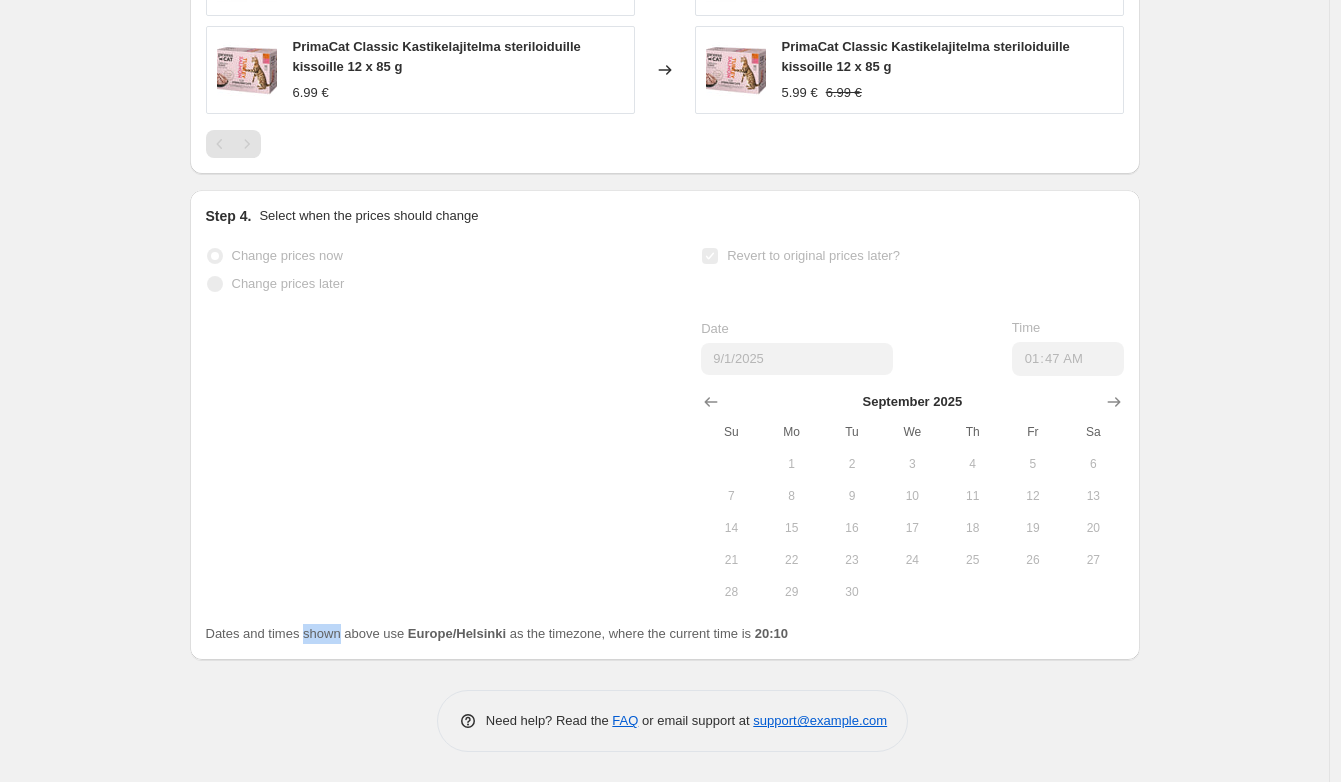 click on "Dates and times shown above use   Europe/Helsinki   as the timezone, where the current time is   20:10" at bounding box center [497, 633] 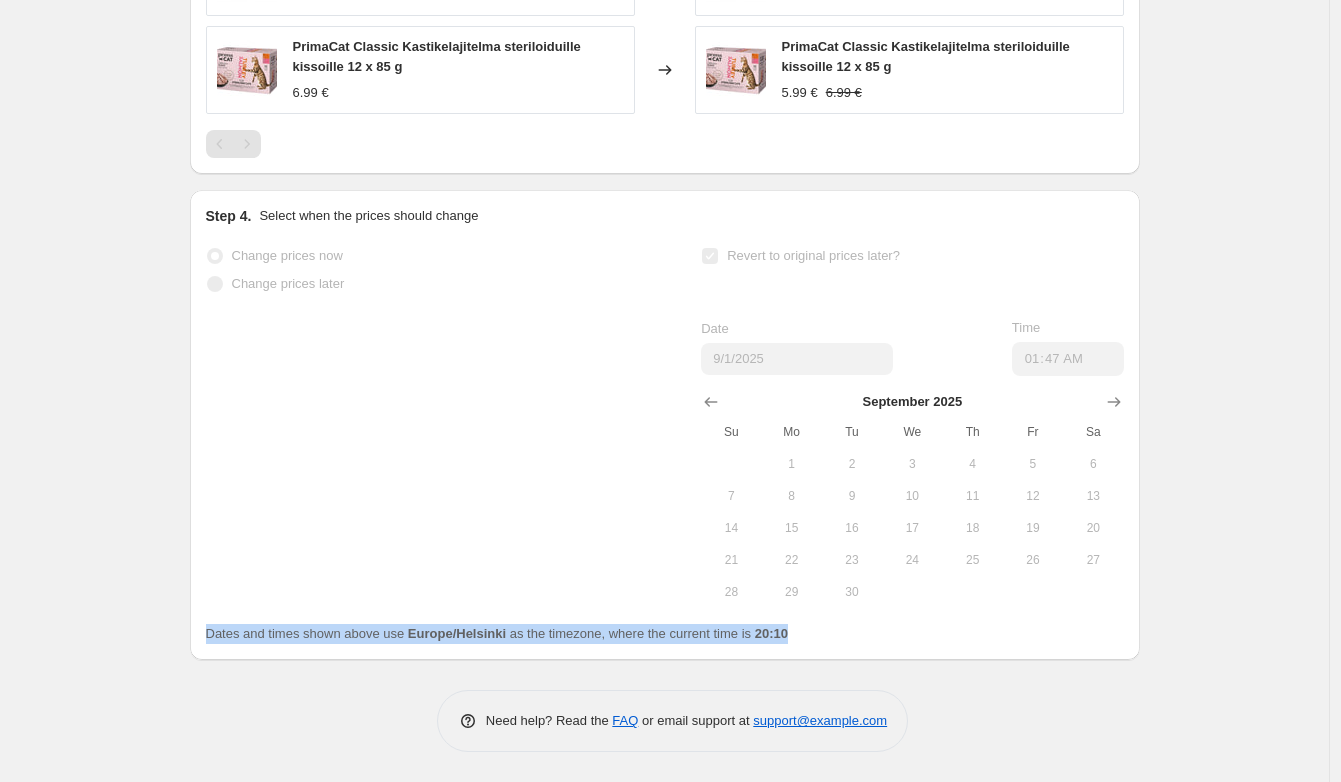 click on "Dates and times shown above use   Europe/Helsinki   as the timezone, where the current time is   20:10" at bounding box center [497, 633] 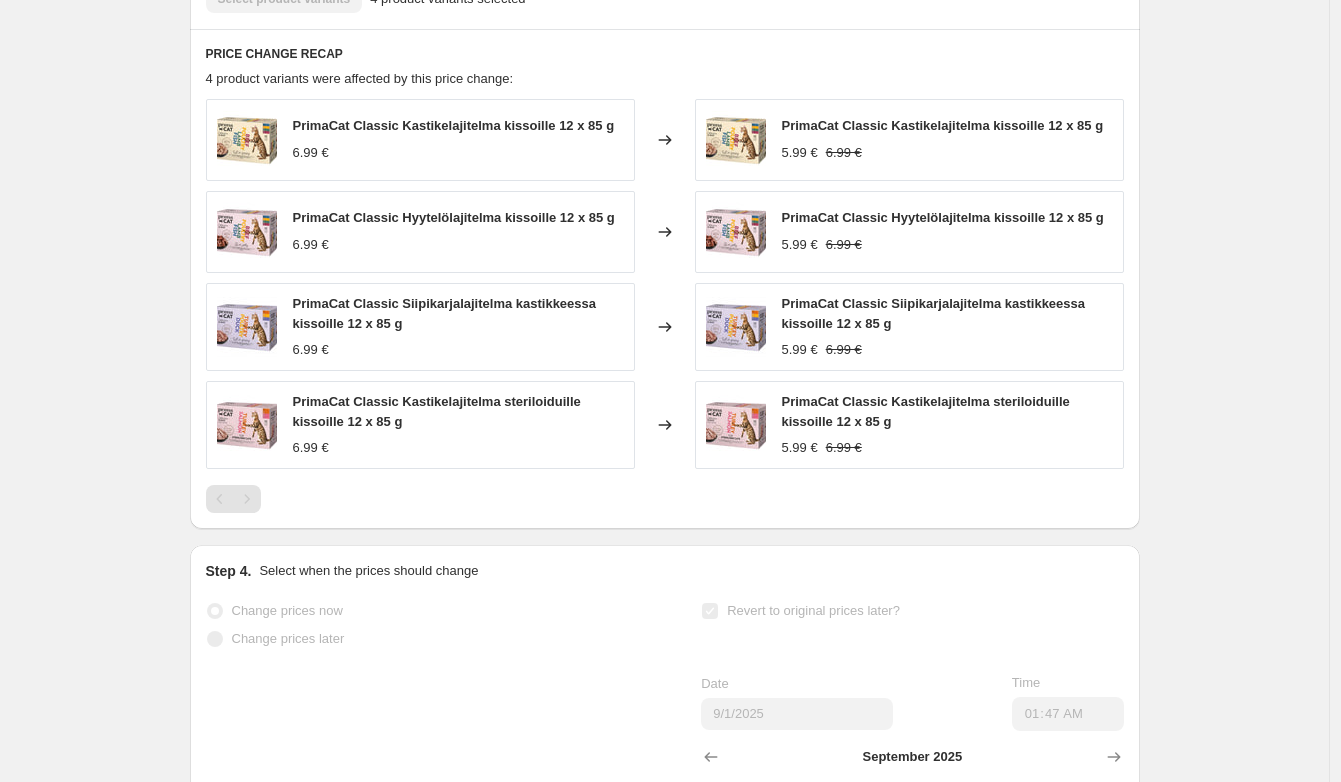 click on "August promo PrimaCat Classic 5.99. 1-31.8. - RERUN. This page is ready August promo PrimaCat Classic 5.99. 1-31.8. - RERUN Success Complete Complete Price revert scheduling Copy to new job Export Recap CSV Delete job More actions Price revert scheduling More actions Prices changed successfully This job successfully completed on 1 August 2025 at 09:47. Prices are scheduled to revert to their original values on 1 September 2025 at 01:47 This job cannot be edited because it has already completed. Revert prices now Step 1. Optionally give your price change job a title (eg "March 30% off sale on boots") August promo PrimaCat Classic 5.99. 1-31.8. - RERUN This title is just for internal use, customers won't see it Step 2. Select how the prices should change Use bulk price change rules Set product prices individually Use CSV upload Price Change type Change the price to a certain amount Change the price by a certain amount Change the price by a certain percentage Don't change the price Price change amount € 5.99 4" at bounding box center [664, -14] 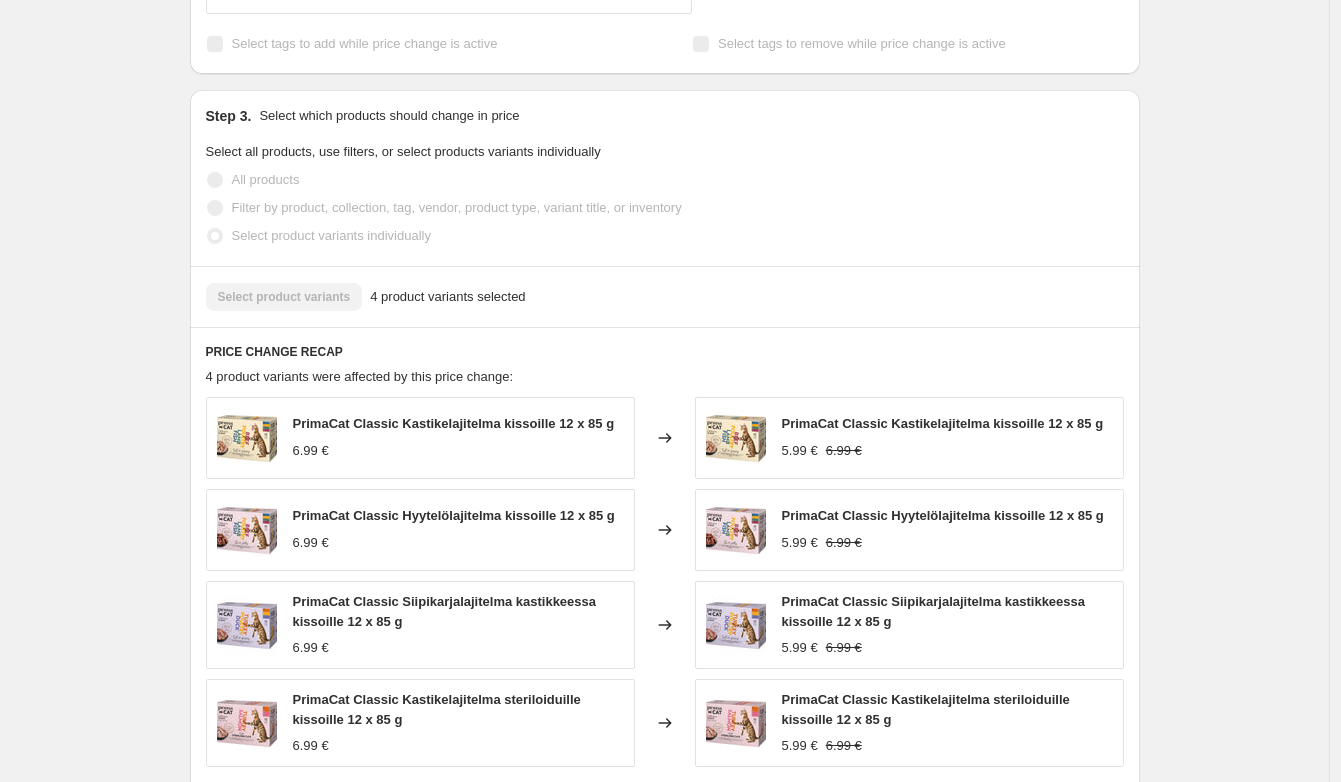 click on "August promo PrimaCat Classic 5.99. 1-31.8. - RERUN. This page is ready August promo PrimaCat Classic 5.99. 1-31.8. - RERUN Success Complete Complete Price revert scheduling Copy to new job Export Recap CSV Delete job More actions Price revert scheduling More actions Prices changed successfully This job successfully completed on 1 August 2025 at 09:47. Prices are scheduled to revert to their original values on 1 September 2025 at 01:47 This job cannot be edited because it has already completed. Revert prices now Step 1. Optionally give your price change job a title (eg "March 30% off sale on boots") August promo PrimaCat Classic 5.99. 1-31.8. - RERUN This title is just for internal use, customers won't see it Step 2. Select how the prices should change Use bulk price change rules Set product prices individually Use CSV upload Price Change type Change the price to a certain amount Change the price by a certain amount Change the price by a certain percentage Don't change the price Price change amount € 5.99 4" at bounding box center [664, 284] 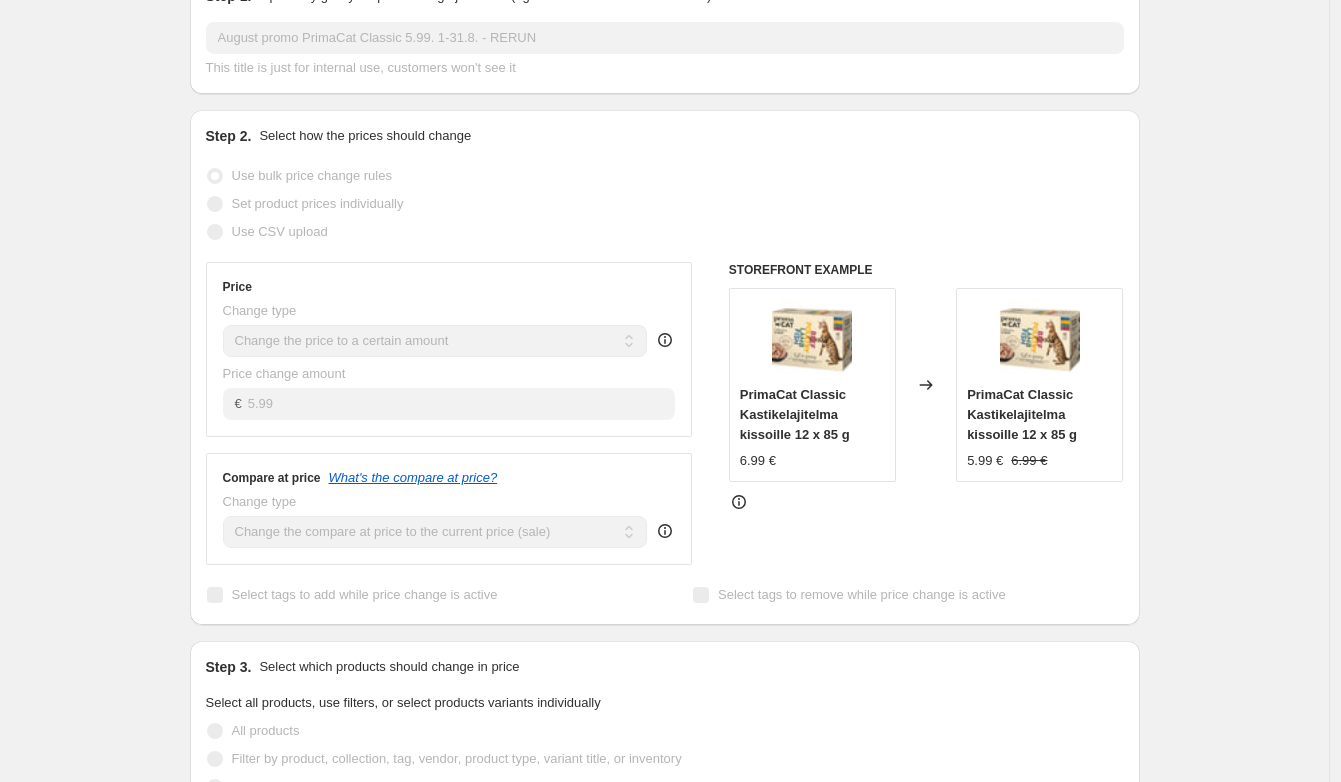 scroll, scrollTop: 214, scrollLeft: 0, axis: vertical 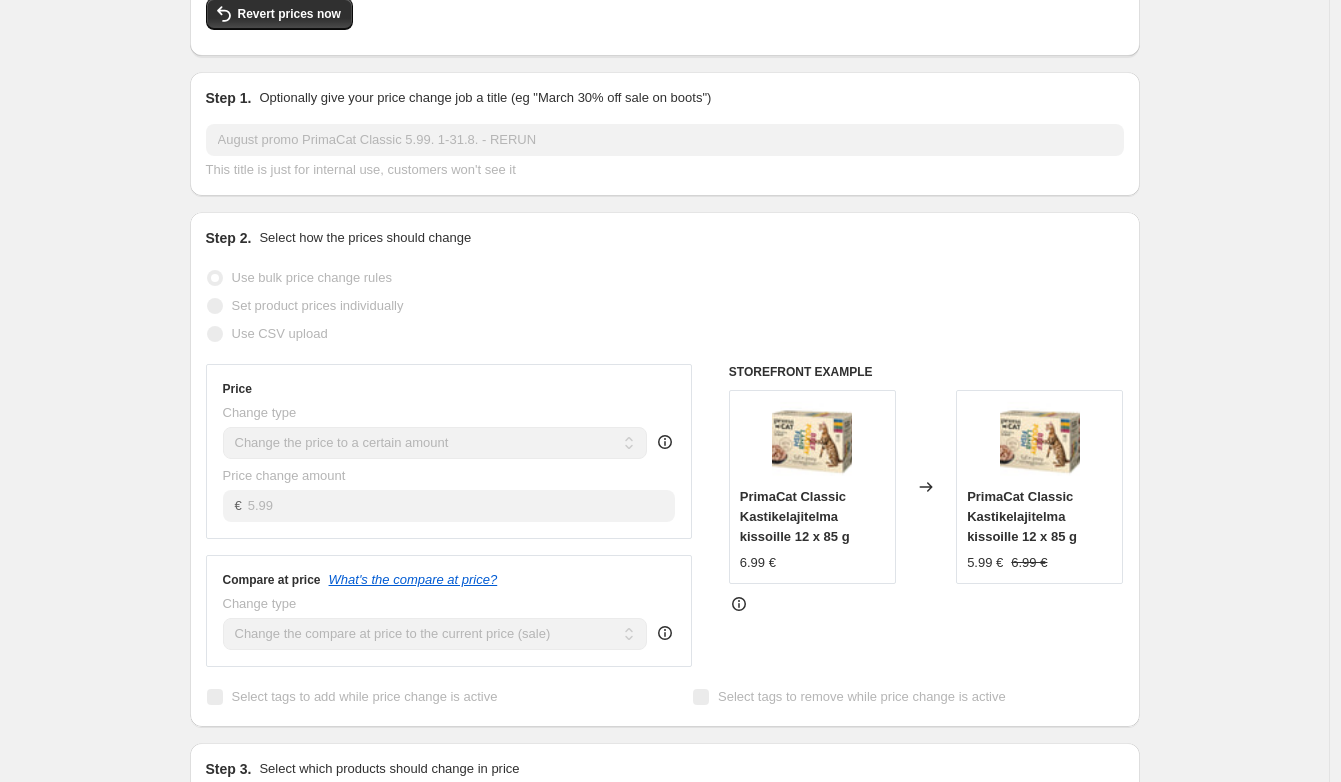click on "August promo PrimaCat Classic 5.99. 1-31.8. - RERUN. This page is ready August promo PrimaCat Classic 5.99. 1-31.8. - RERUN Success Complete Complete Price revert scheduling Copy to new job Export Recap CSV Delete job More actions Price revert scheduling More actions Prices changed successfully This job successfully completed on 1 August 2025 at 09:47. Prices are scheduled to revert to their original values on 1 September 2025 at 01:47 This job cannot be edited because it has already completed. Revert prices now Step 1. Optionally give your price change job a title (eg "March 30% off sale on boots") August promo PrimaCat Classic 5.99. 1-31.8. - RERUN This title is just for internal use, customers won't see it Step 2. Select how the prices should change Use bulk price change rules Set product prices individually Use CSV upload Price Change type Change the price to a certain amount Change the price by a certain amount Change the price by a certain percentage Don't change the price Price change amount € 5.99 4" at bounding box center [664, 937] 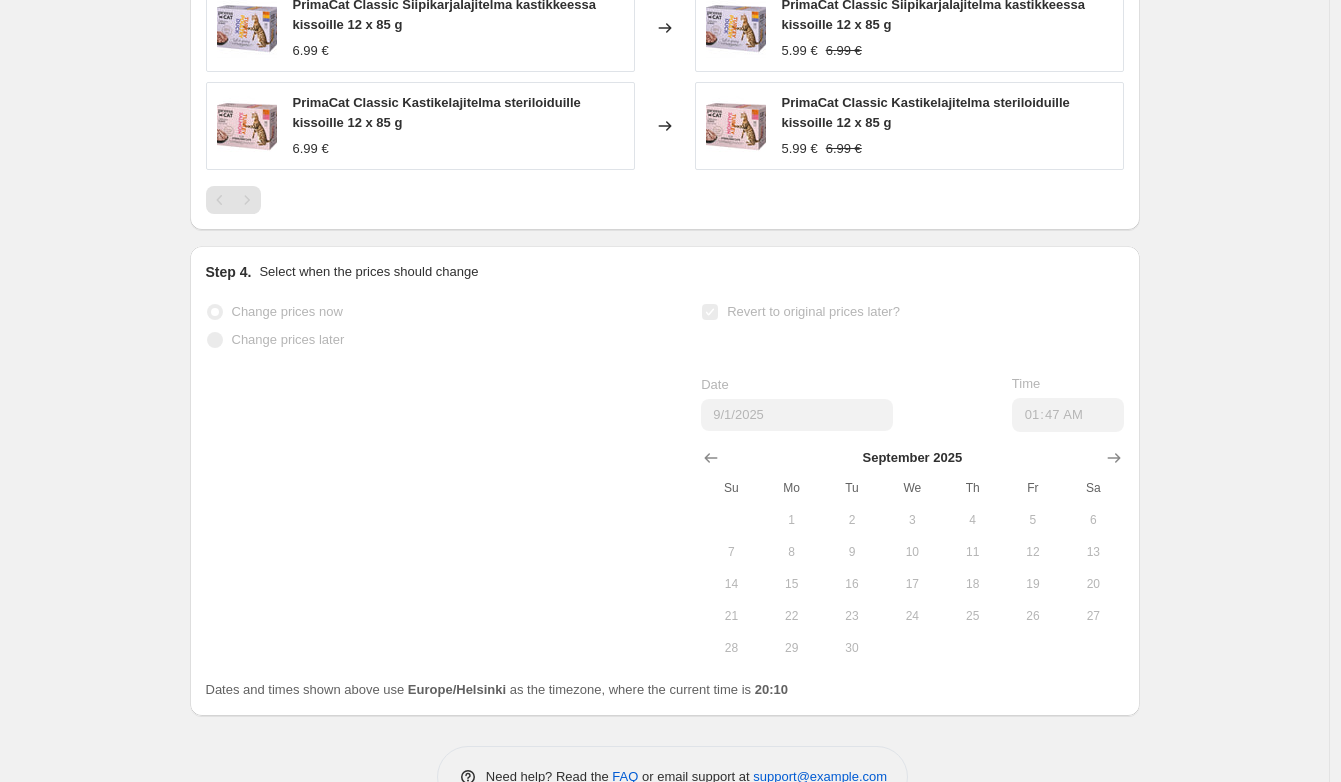 scroll, scrollTop: 1527, scrollLeft: 0, axis: vertical 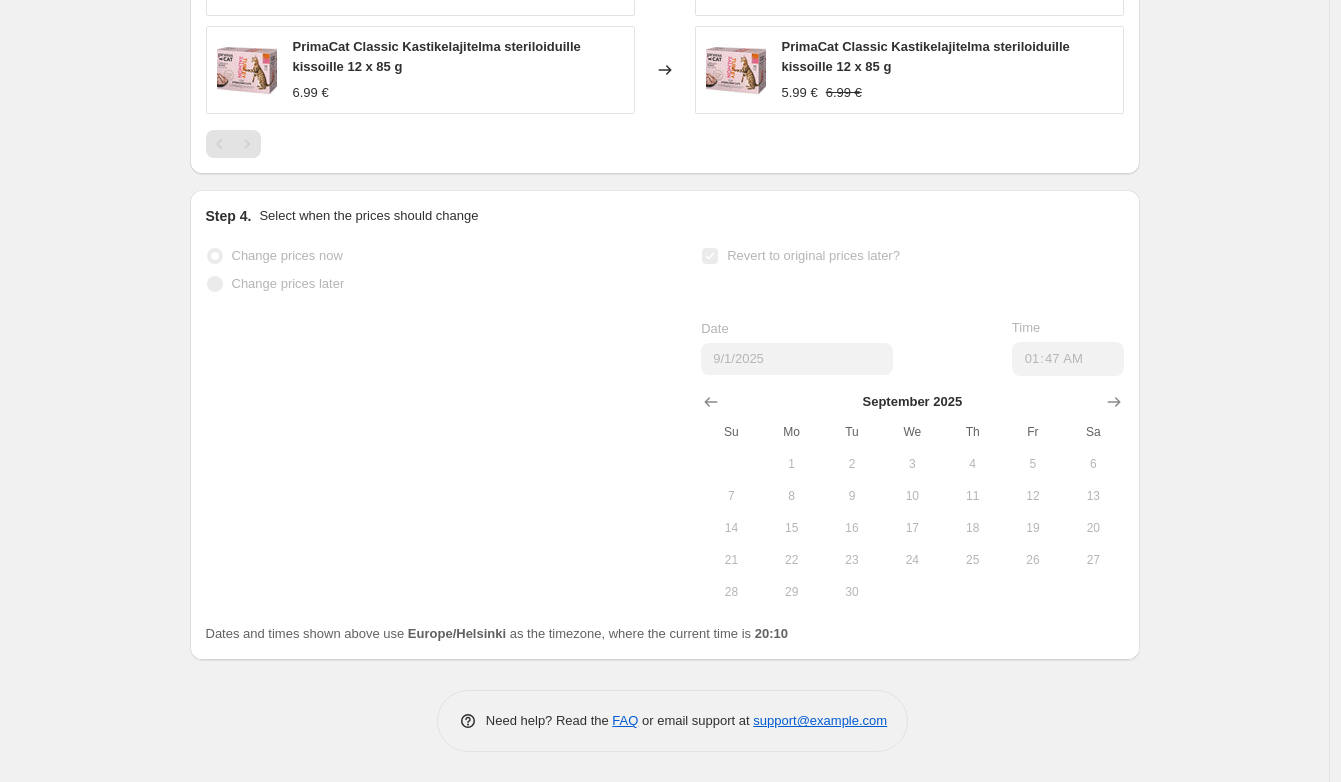 click on "Change prices now Change prices later Revert to original prices later? Date 9/1/2025 Time 01:47 September   2025 Su Mo Tu We Th Fr Sa 1 2 3 4 5 6 7 8 9 10 11 12 13 14 15 16 17 18 19 20 21 22 23 24 25 26 27 28 29 30" at bounding box center (665, 425) 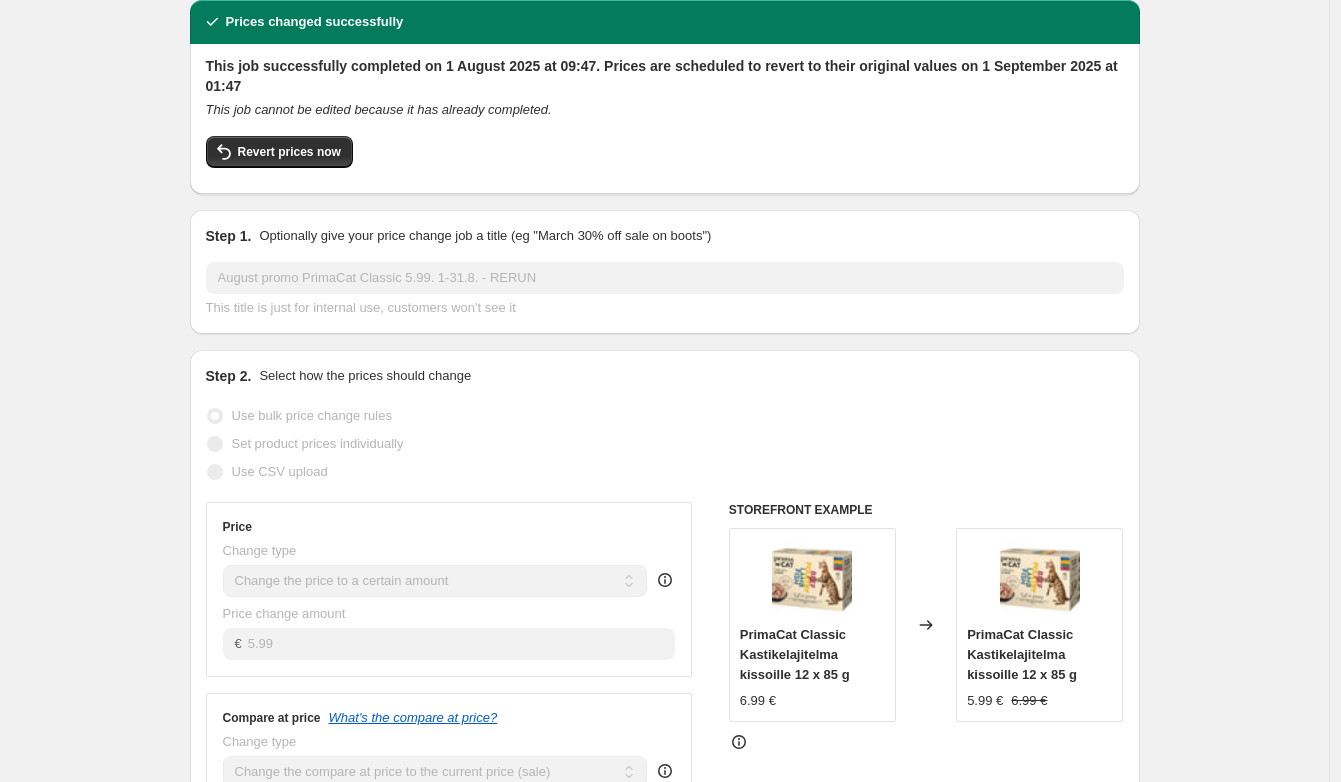 scroll, scrollTop: 0, scrollLeft: 0, axis: both 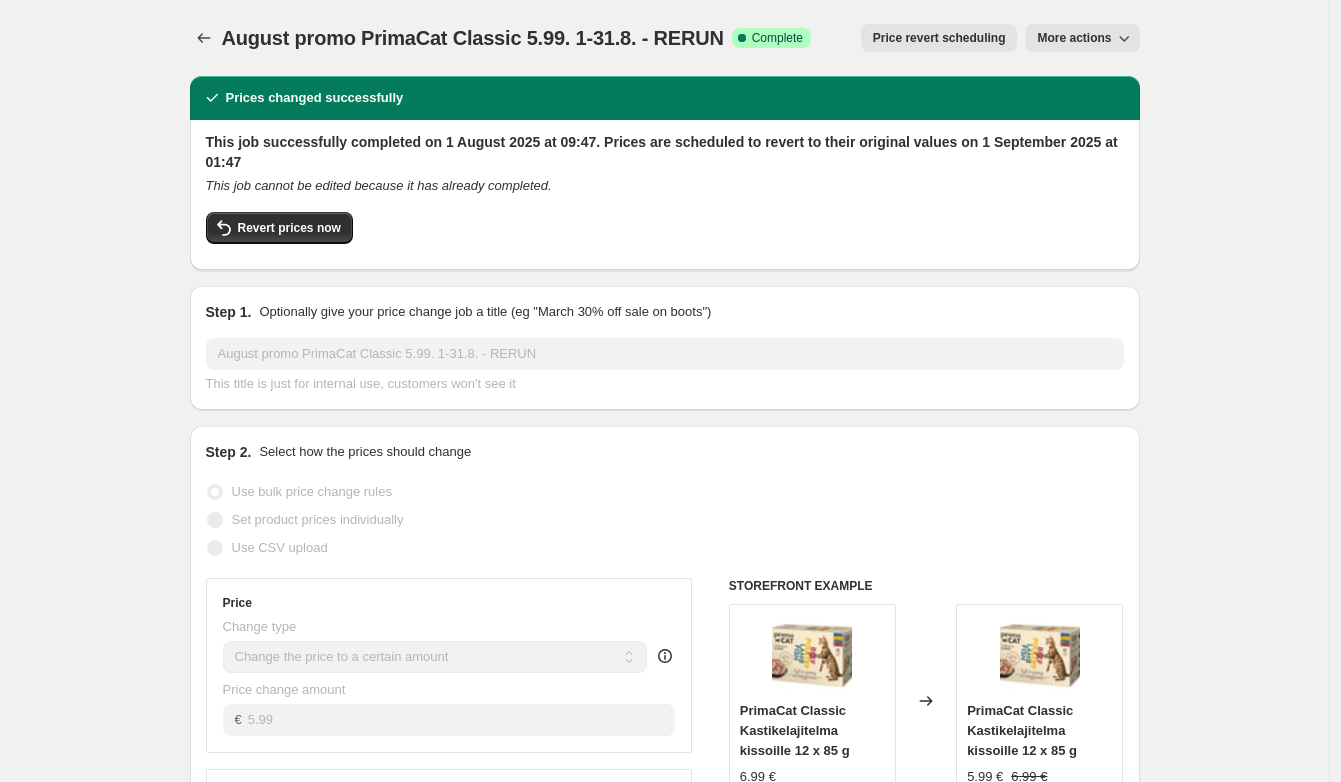click on "August promo PrimaCat Classic 5.99. 1-31.8. - RERUN. This page is ready August promo PrimaCat Classic 5.99. 1-31.8. - RERUN Success Complete Complete Price revert scheduling Copy to new job Export Recap CSV Delete job More actions Price revert scheduling More actions Prices changed successfully This job successfully completed on 1 August 2025 at 09:47. Prices are scheduled to revert to their original values on 1 September 2025 at 01:47 This job cannot be edited because it has already completed. Revert prices now Step 1. Optionally give your price change job a title (eg "March 30% off sale on boots") August promo PrimaCat Classic 5.99. 1-31.8. - RERUN This title is just for internal use, customers won't see it Step 2. Select how the prices should change Use bulk price change rules Set product prices individually Use CSV upload Price Change type Change the price to a certain amount Change the price by a certain amount Change the price by a certain percentage Don't change the price Price change amount € 5.99 4" at bounding box center (664, 1151) 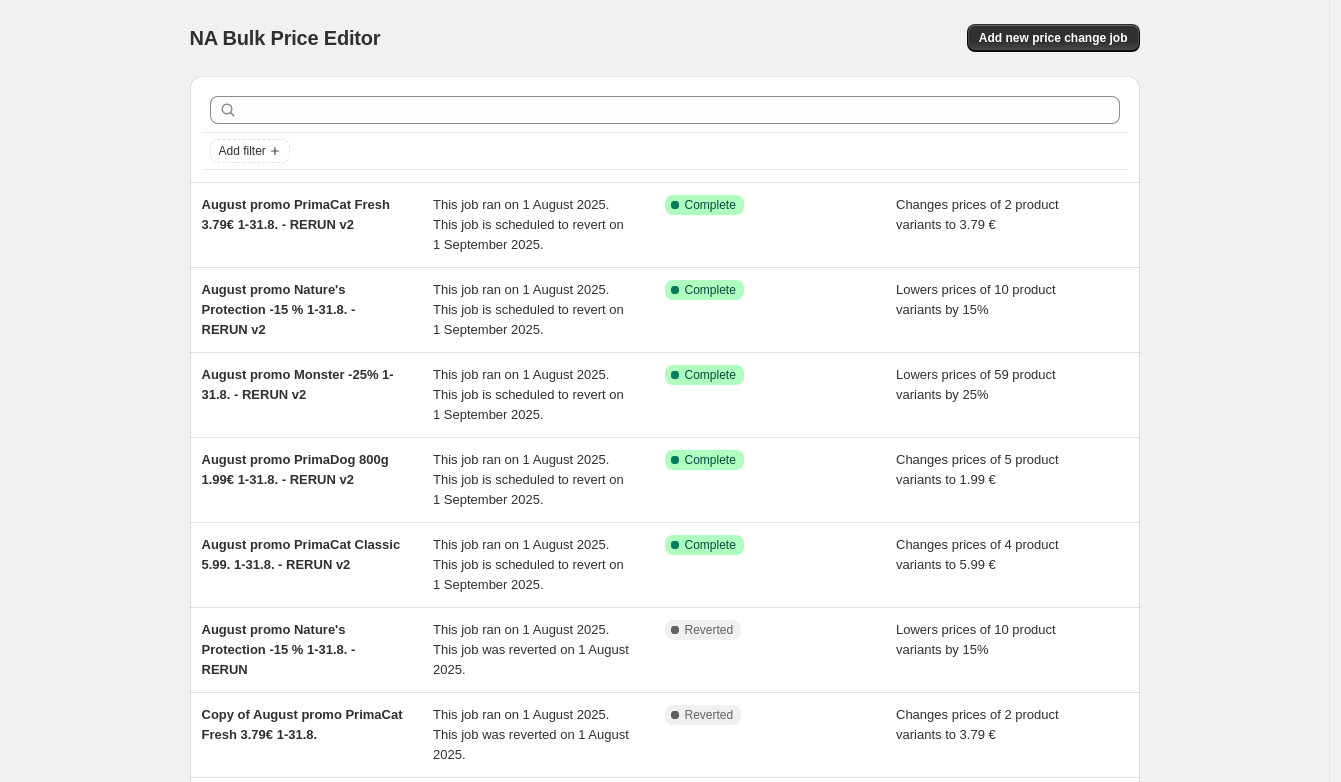 click on "NA Bulk Price Editor. This page is ready NA Bulk Price Editor Add new price change job Add filter   August promo PrimaCat Fresh 3.79€  1-31.8. - RERUN v2 This job ran on 1 August 2025. This job is scheduled to revert on 1 September 2025. Success Complete Complete Changes prices of 2 product variants to 3.79 € August promo Nature's Protection -15 % 1-31.8. - RERUN v2 This job ran on 1 August 2025. This job is scheduled to revert on 1 September 2025. Success Complete Complete Lowers prices of 10 product variants by 15% August promo Monster -25% 1-31.8. - RERUN v2 This job ran on 1 August 2025. This job is scheduled to revert on 1 September 2025. Success Complete Complete Lowers prices of 59 product variants by 25% August promo PrimaDog 800g 1.99€  1-31.8. - RERUN v2 This job ran on 1 August 2025. This job is scheduled to revert on 1 September 2025. Success Complete Complete Changes prices of 5 product variants to 1.99 € August promo PrimaCat Classic 5.99. 1-31.8. - RERUN v2 Success Complete Complete" at bounding box center (664, 615) 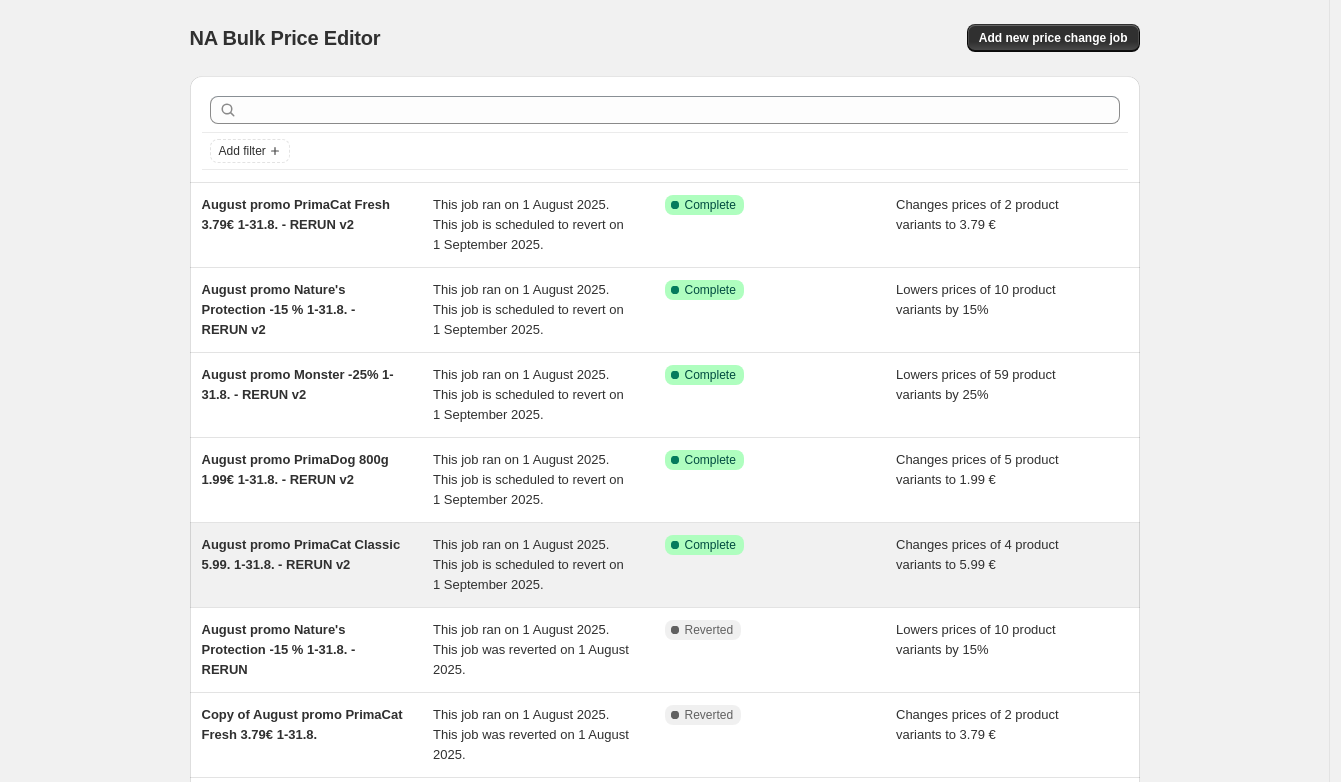 click on "August promo PrimaCat Classic 5.99. 1-31.8. - RERUN v2" at bounding box center (301, 554) 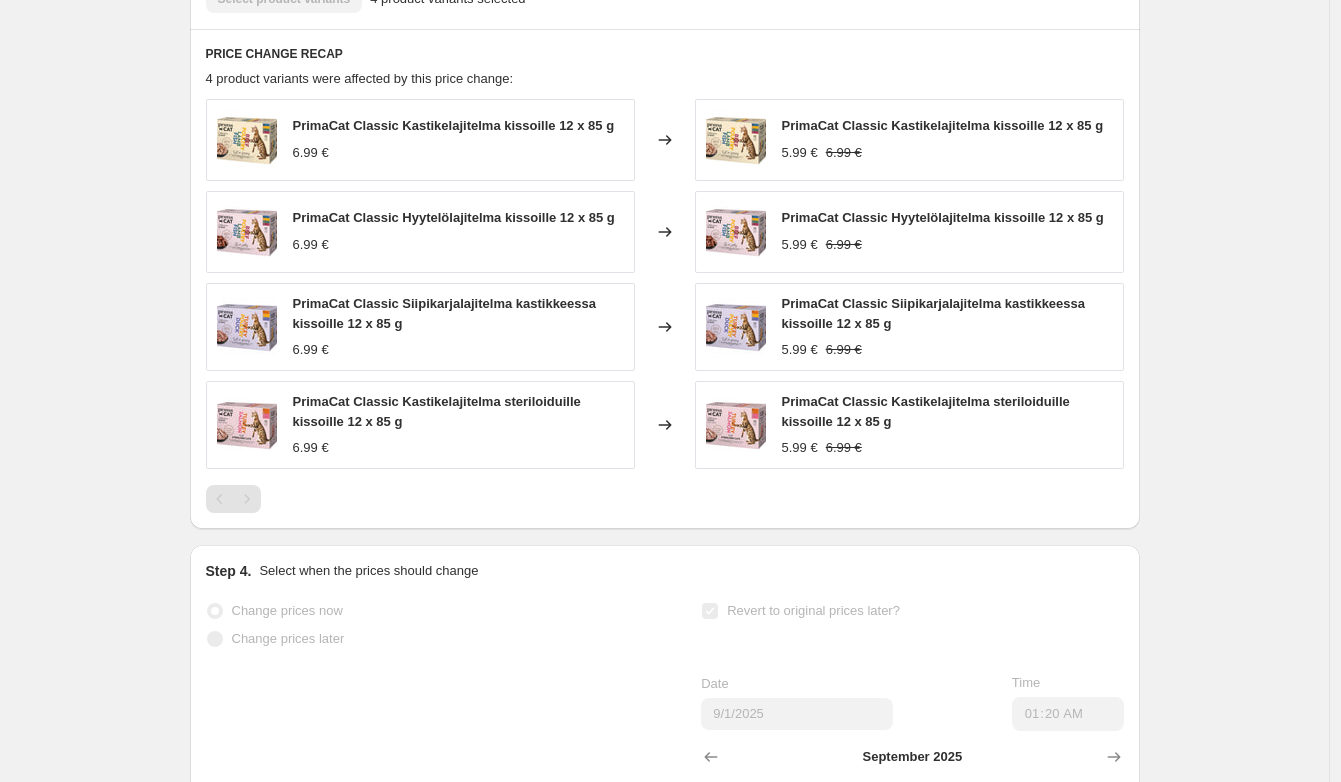 scroll, scrollTop: 1268, scrollLeft: 0, axis: vertical 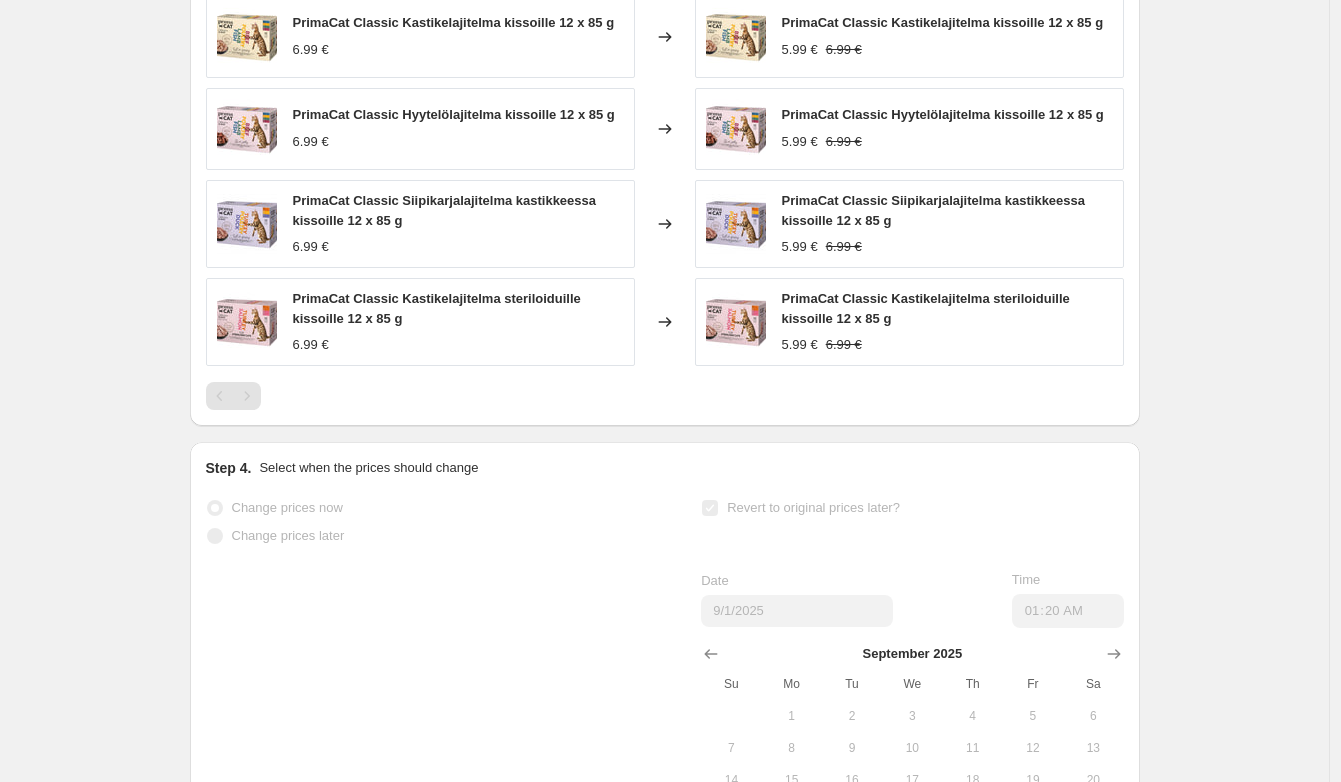 click at bounding box center [665, 396] 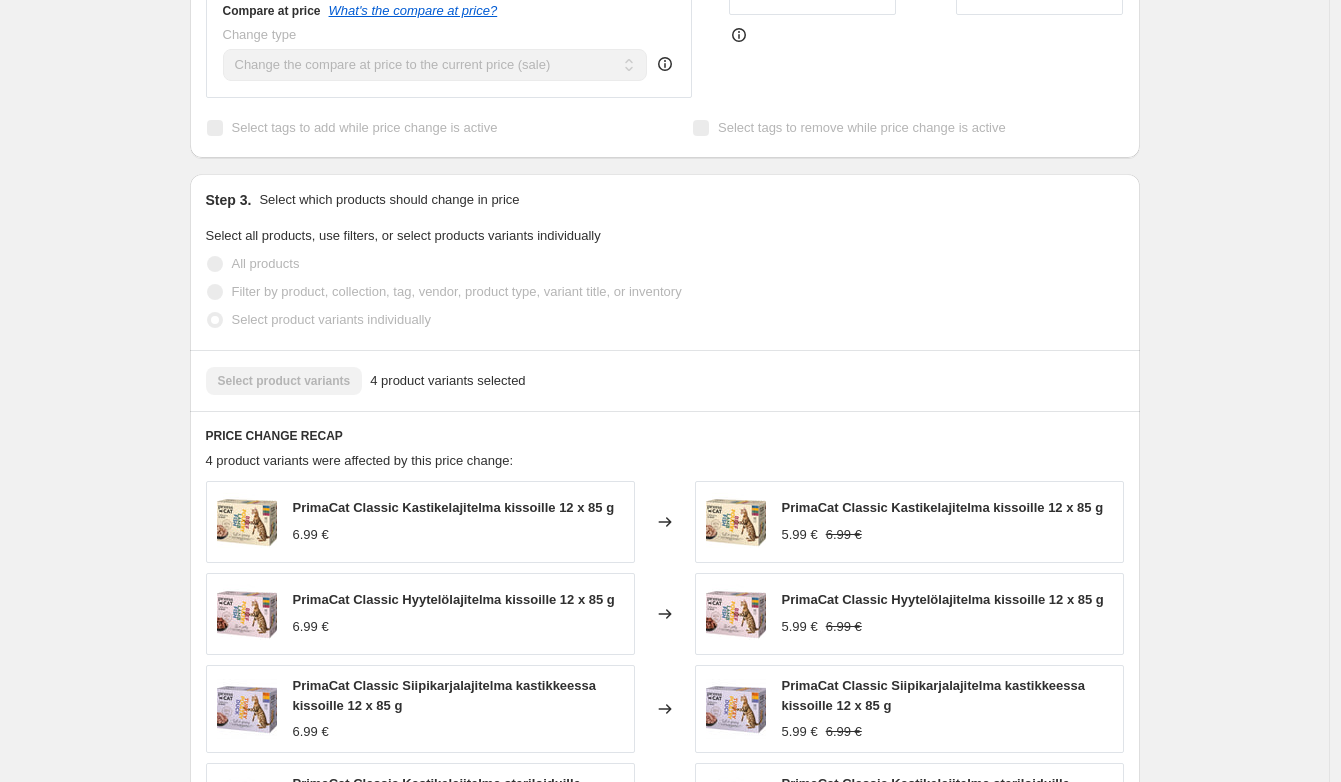 scroll, scrollTop: 577, scrollLeft: 0, axis: vertical 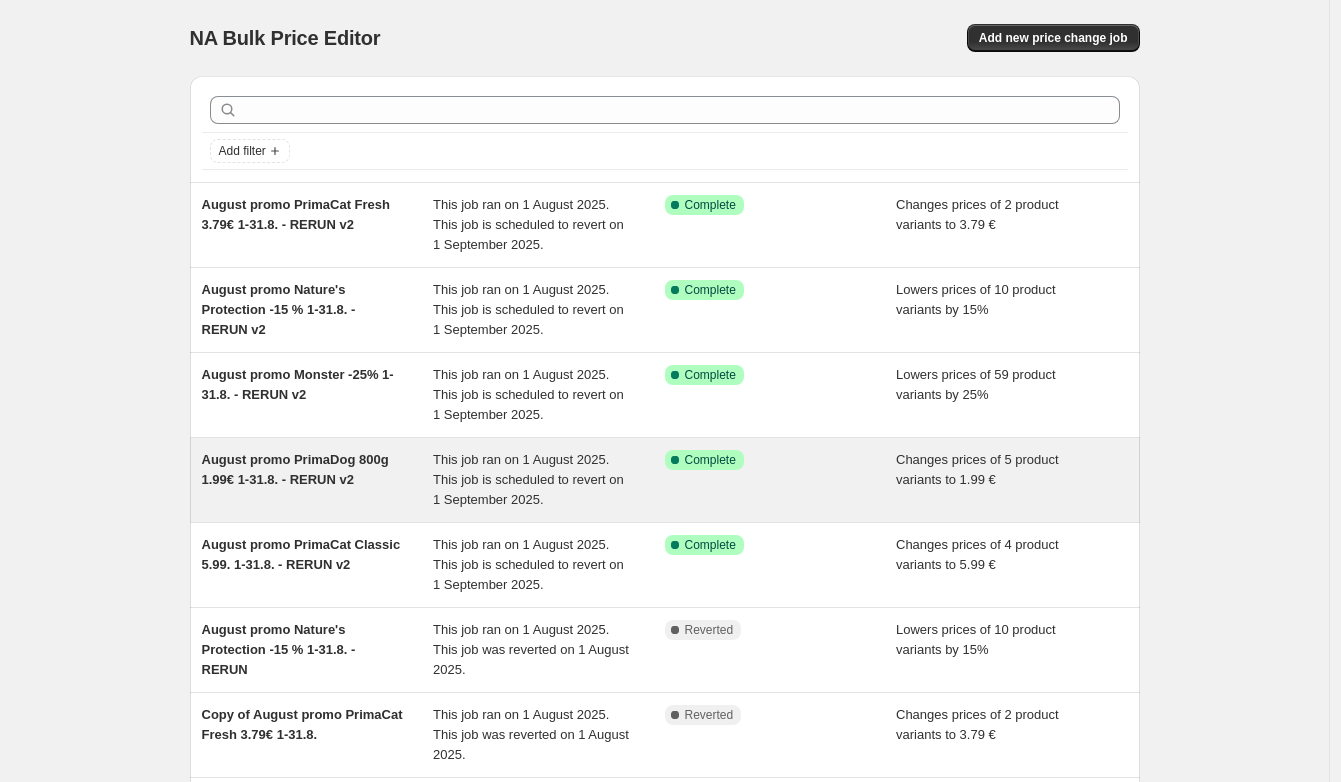 click on "August promo PrimaDog 800g 1.99€  1-31.8. - RERUN v2" at bounding box center [295, 469] 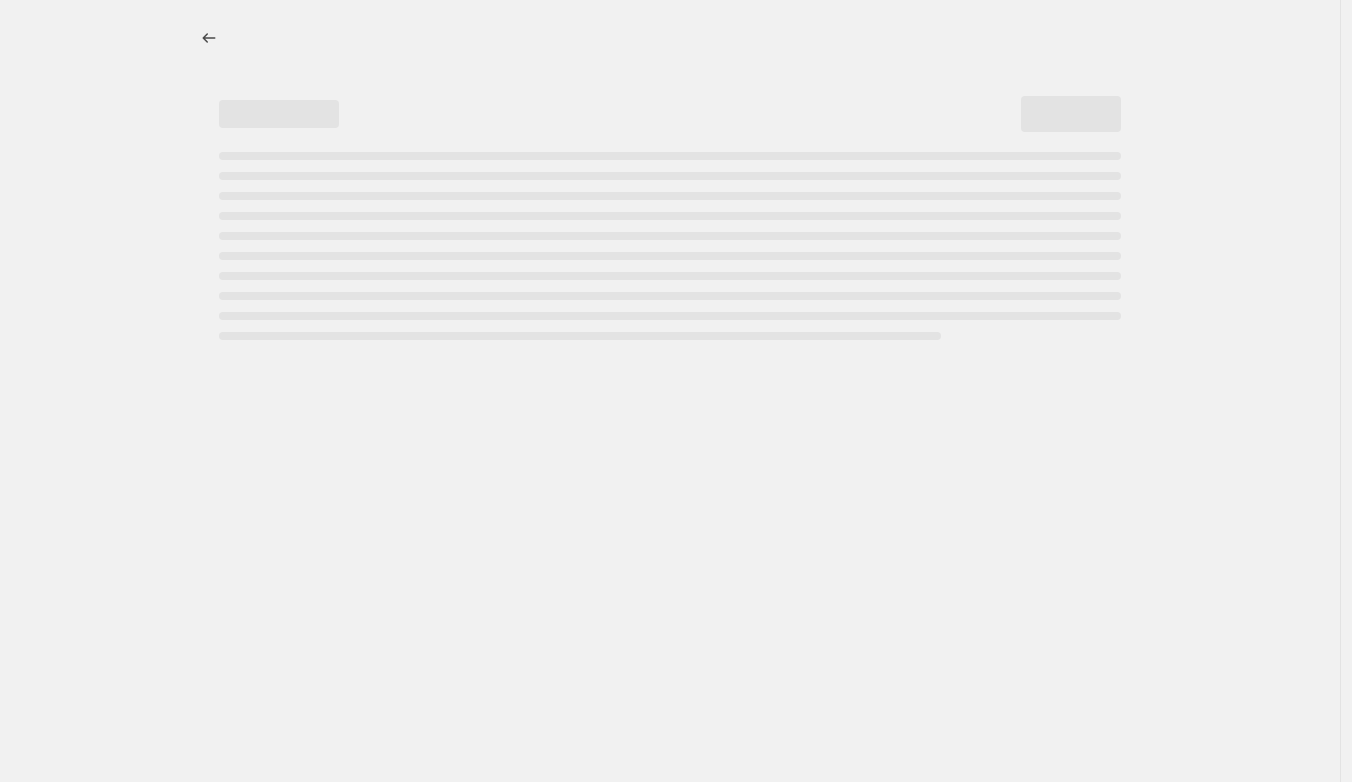 select on "collection" 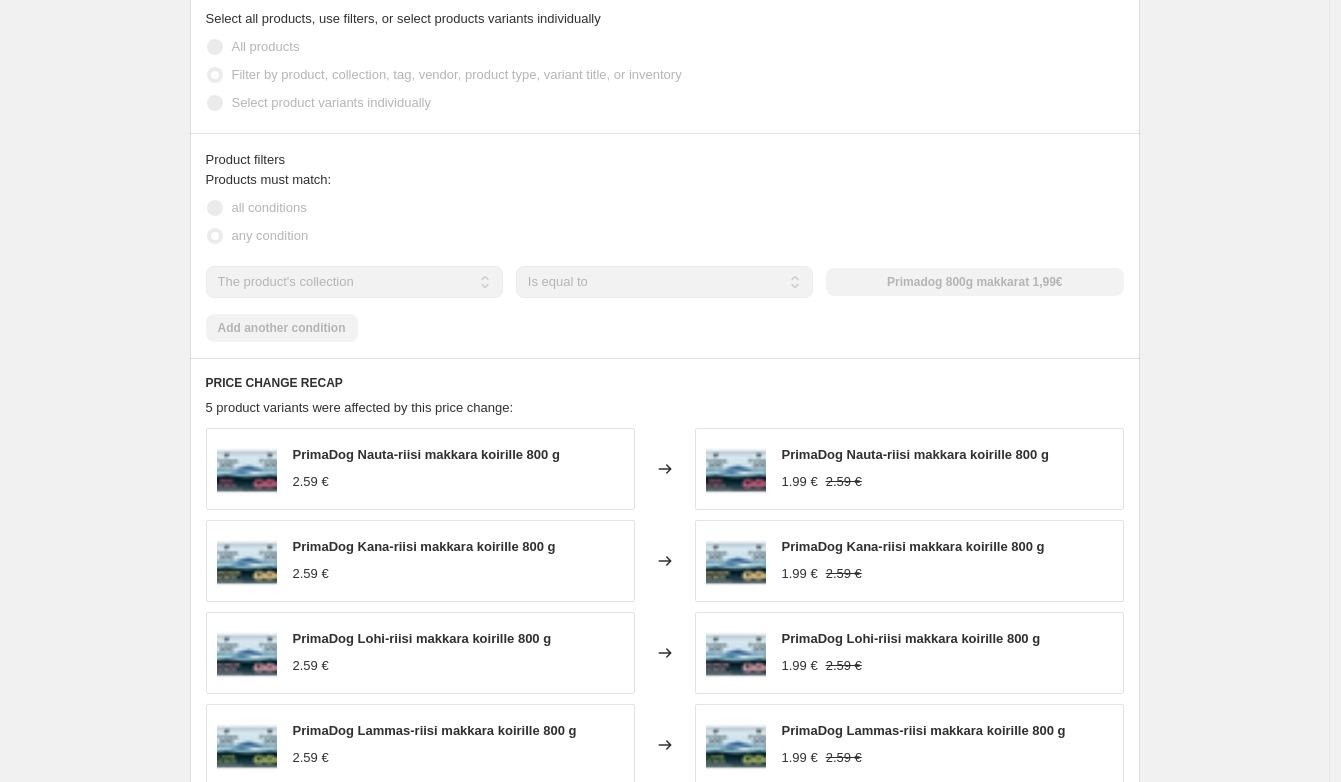 scroll, scrollTop: 1411, scrollLeft: 0, axis: vertical 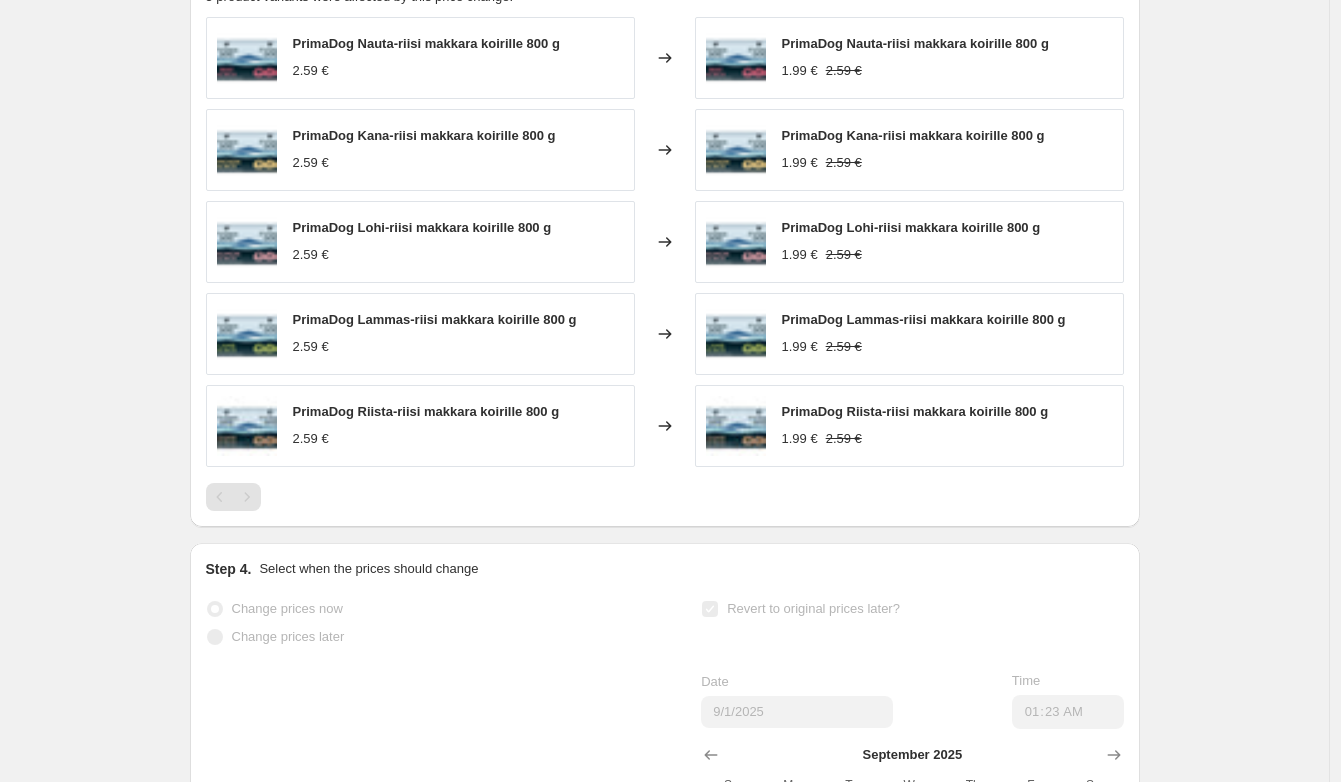 click at bounding box center [665, 497] 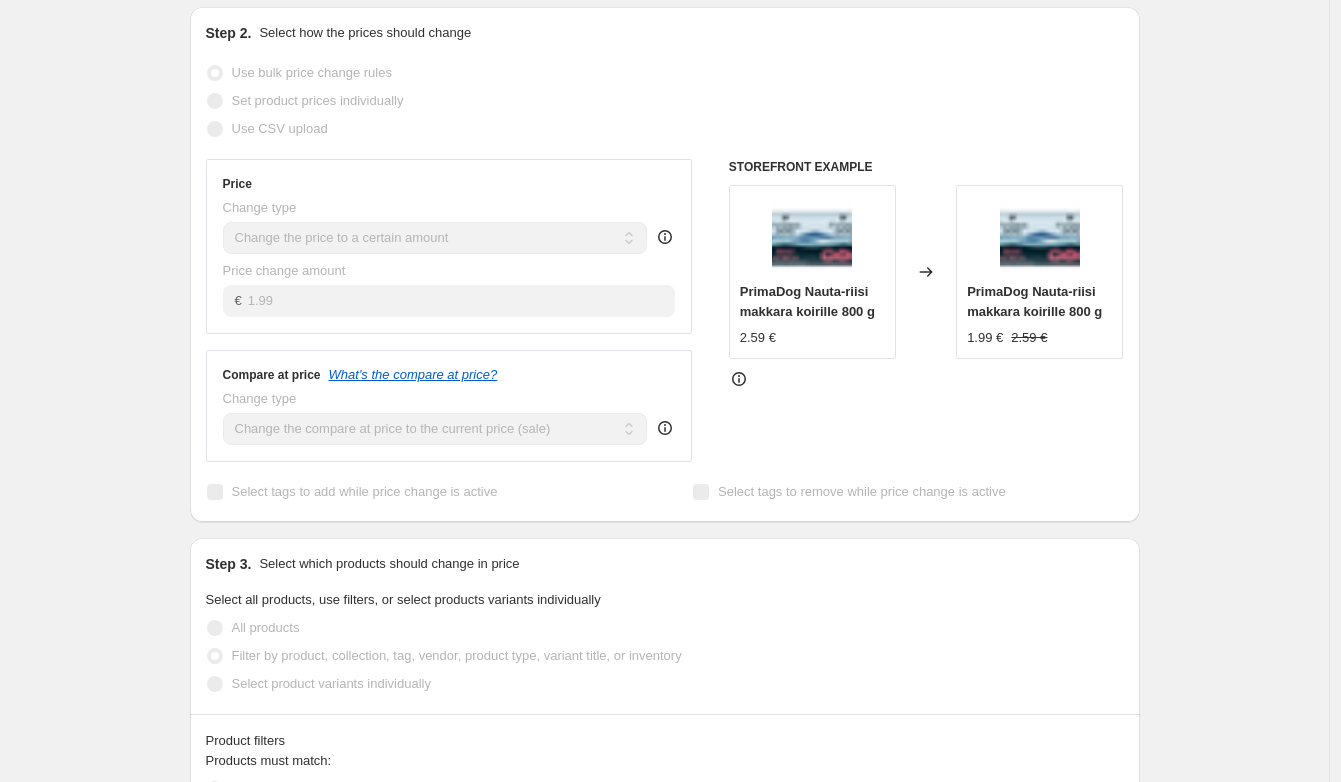 scroll, scrollTop: 0, scrollLeft: 0, axis: both 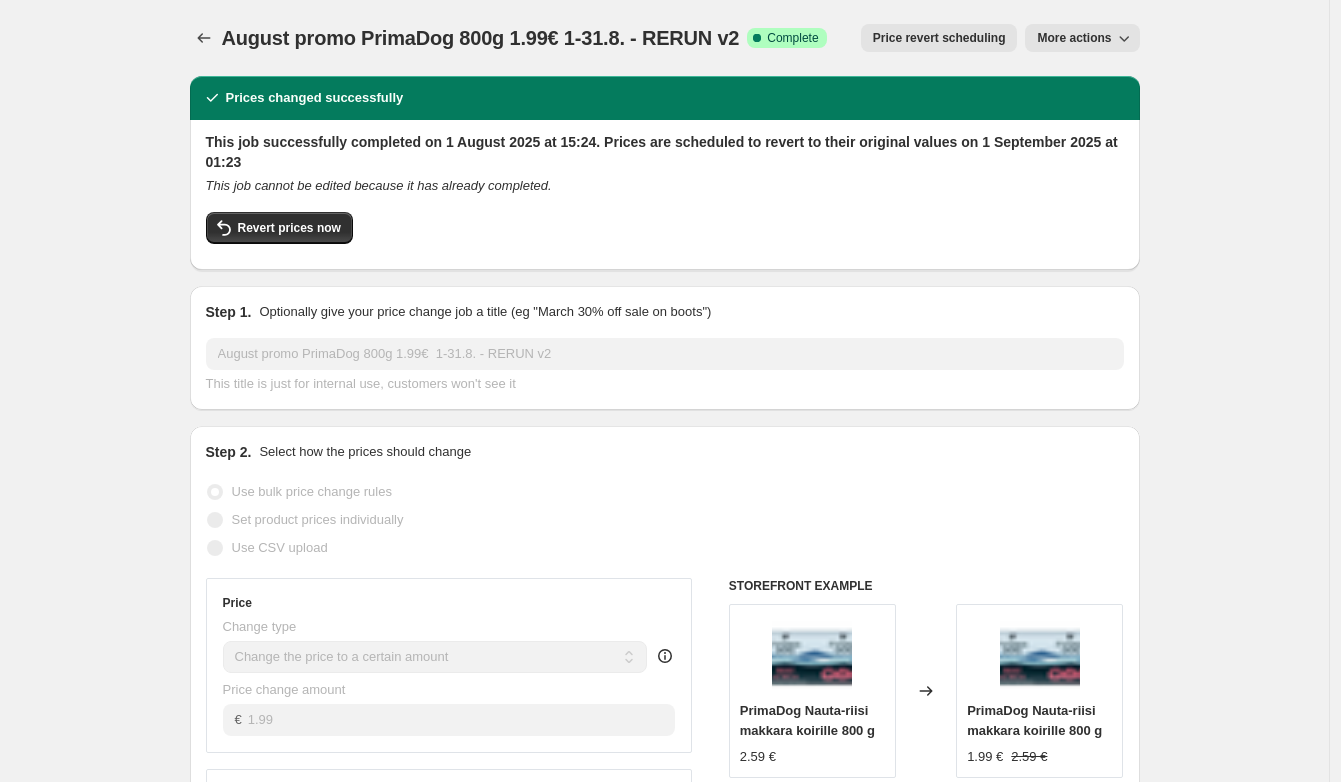 click on "August promo PrimaDog 800g 1.99€  1-31.8. - RERUN v2. This page is ready August promo PrimaDog 800g 1.99€  1-31.8. - RERUN v2 Success Complete Complete Price revert scheduling Copy to new job Export Recap CSV Delete job More actions Price revert scheduling More actions Prices changed successfully This job successfully completed on 1 August 2025 at 15:24. Prices are scheduled to revert to their original values on 1 September 2025 at 01:23 This job cannot be edited because it has already completed. Revert prices now Step 1. Optionally give your price change job a title (eg "March 30% off sale on boots") August promo PrimaDog 800g 1.99€  1-31.8. - RERUN v2 This title is just for internal use, customers won't see it Step 2. Select how the prices should change Use bulk price change rules Set product prices individually Use CSV upload Price Change type Change the price to a certain amount Change the price by a certain amount Change the price by a certain percentage Don't change the price Price change amount" at bounding box center (664, 1273) 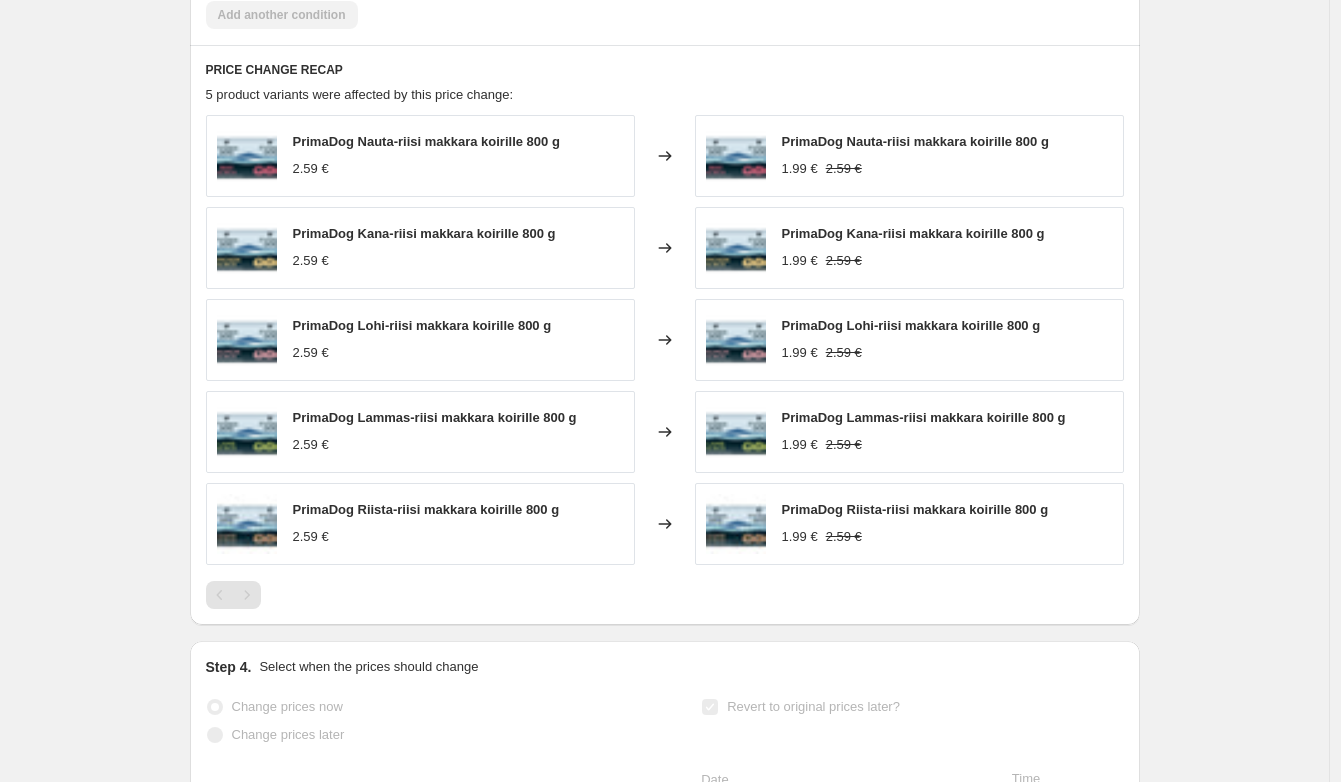 scroll, scrollTop: 1416, scrollLeft: 0, axis: vertical 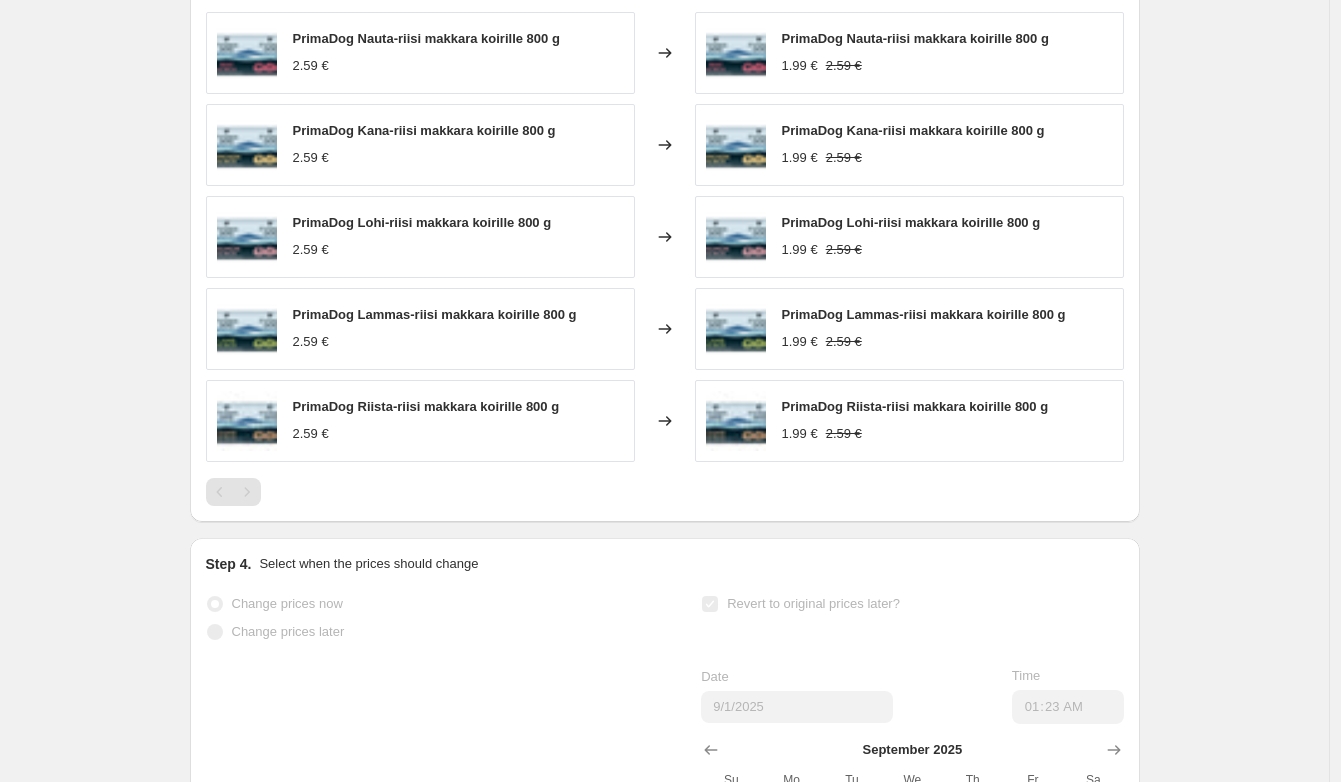 click on "PrimaDog Nauta-riisi makkara koirille 800 g" at bounding box center (426, 38) 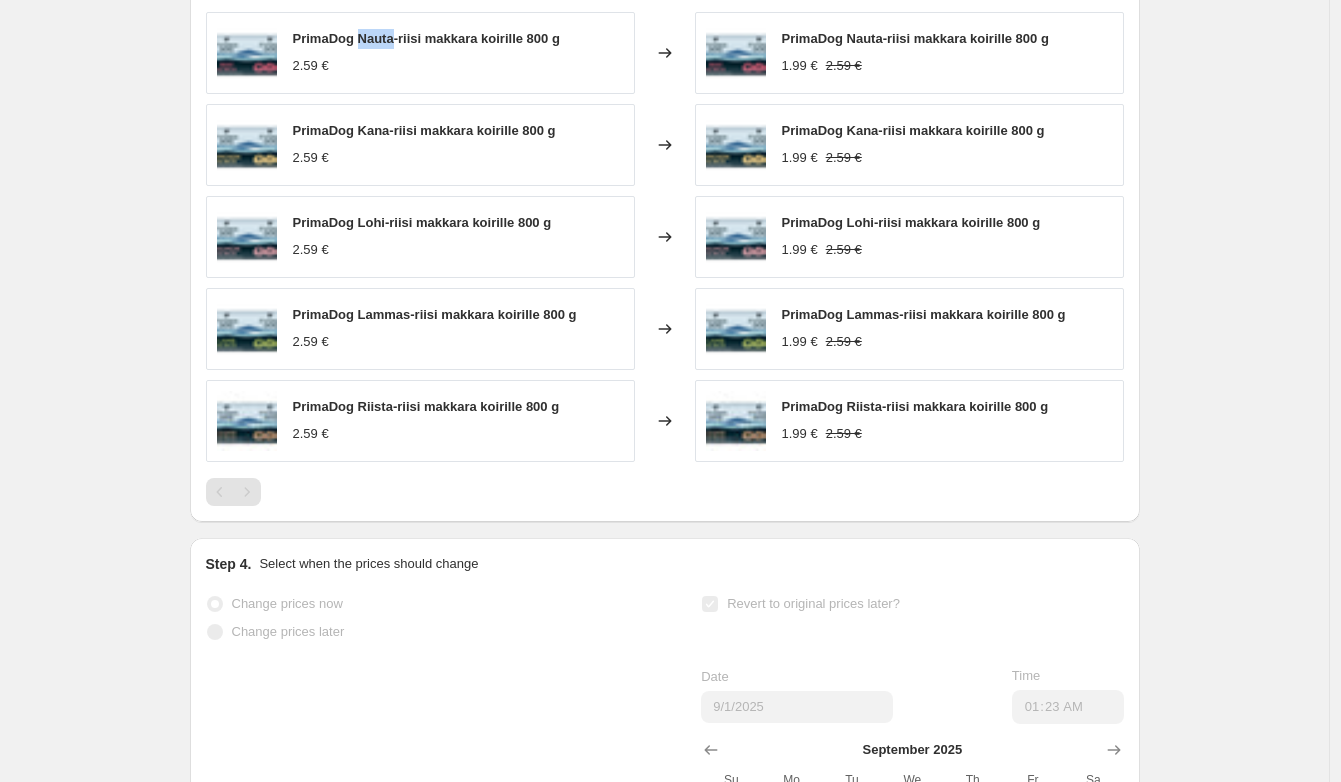 click on "PrimaDog Nauta-riisi makkara koirille 800 g" at bounding box center (426, 38) 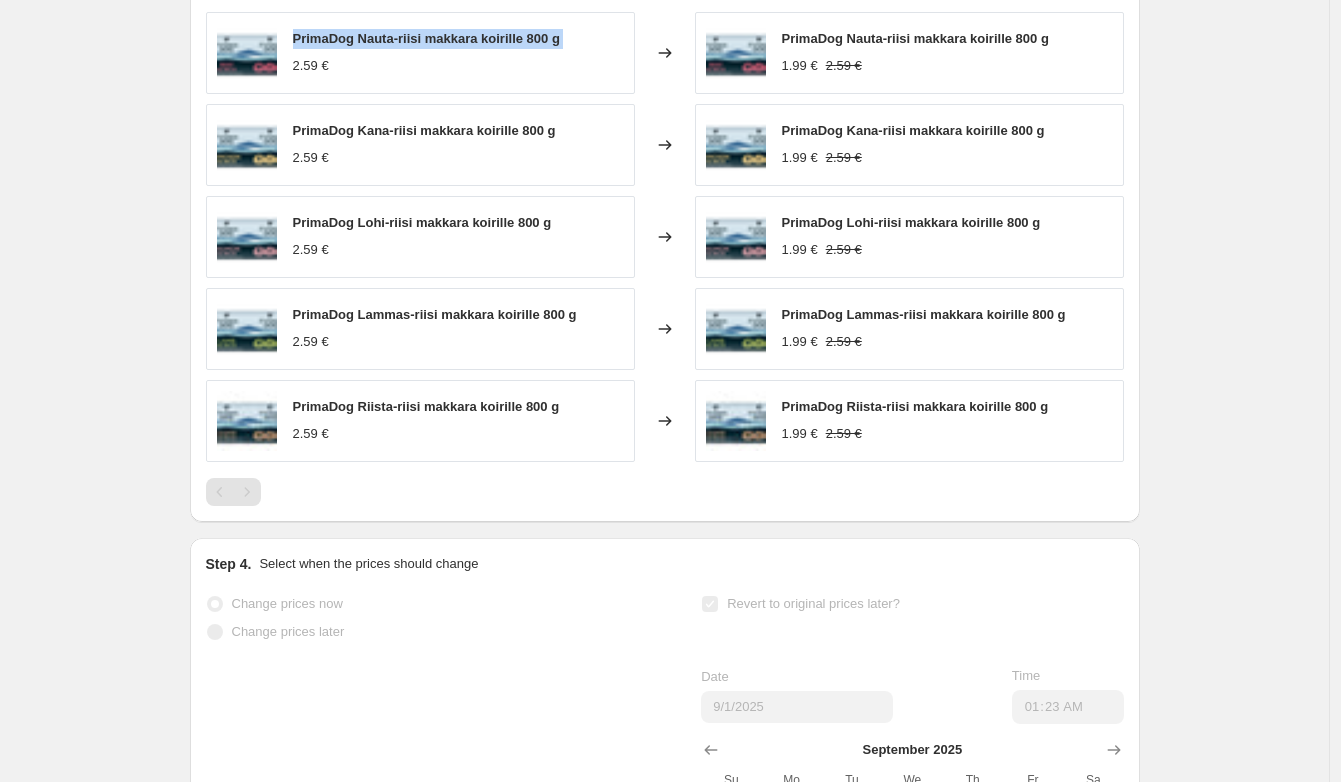 click on "PrimaDog Nauta-riisi makkara koirille 800 g" at bounding box center [426, 38] 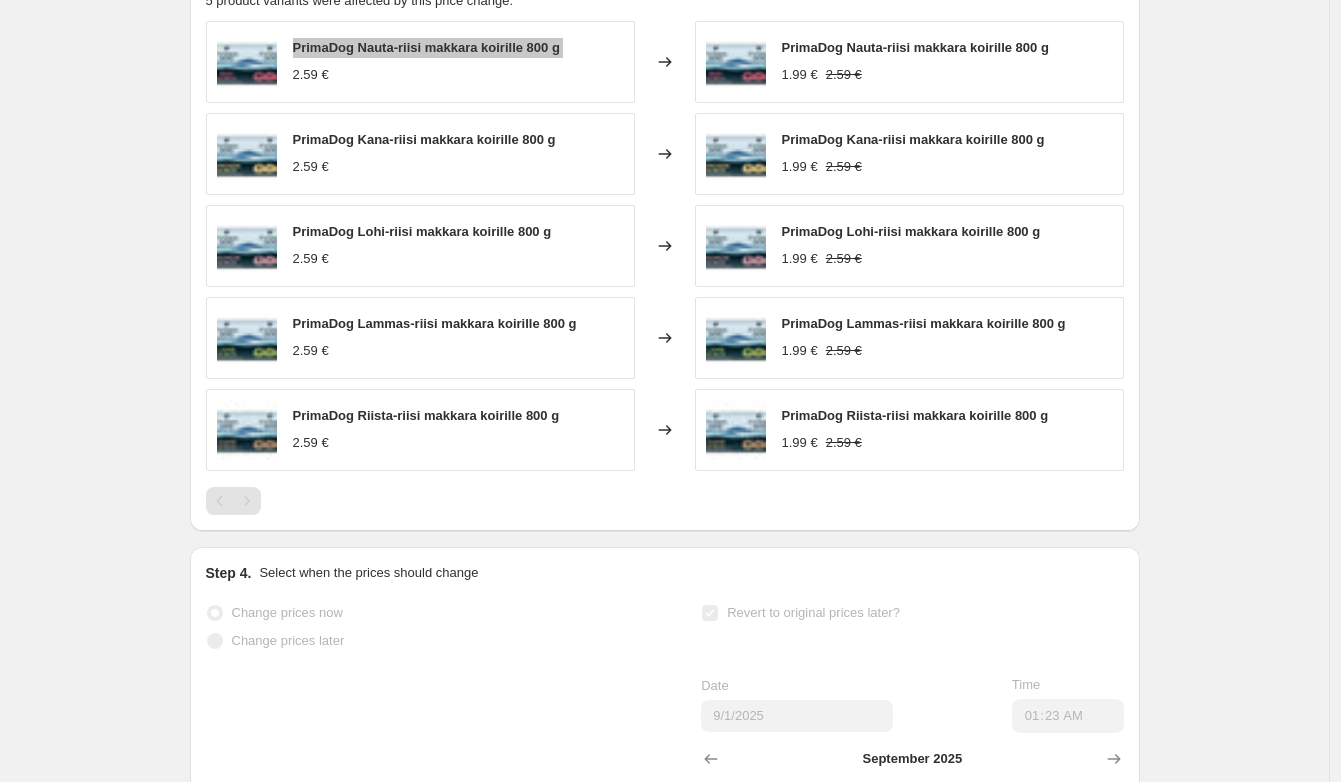 scroll, scrollTop: 1305, scrollLeft: 0, axis: vertical 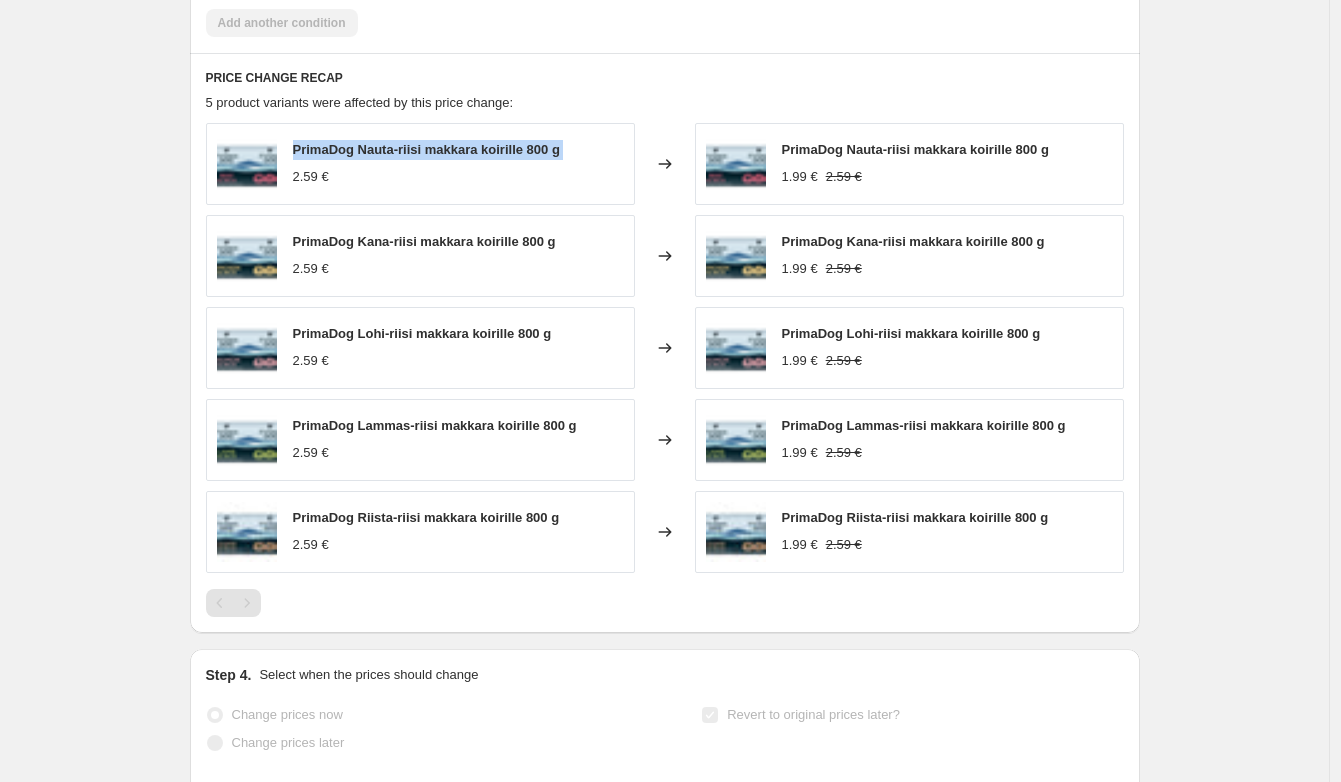 click on "PrimaDog Kana-riisi makkara koirille 800 g" at bounding box center (424, 241) 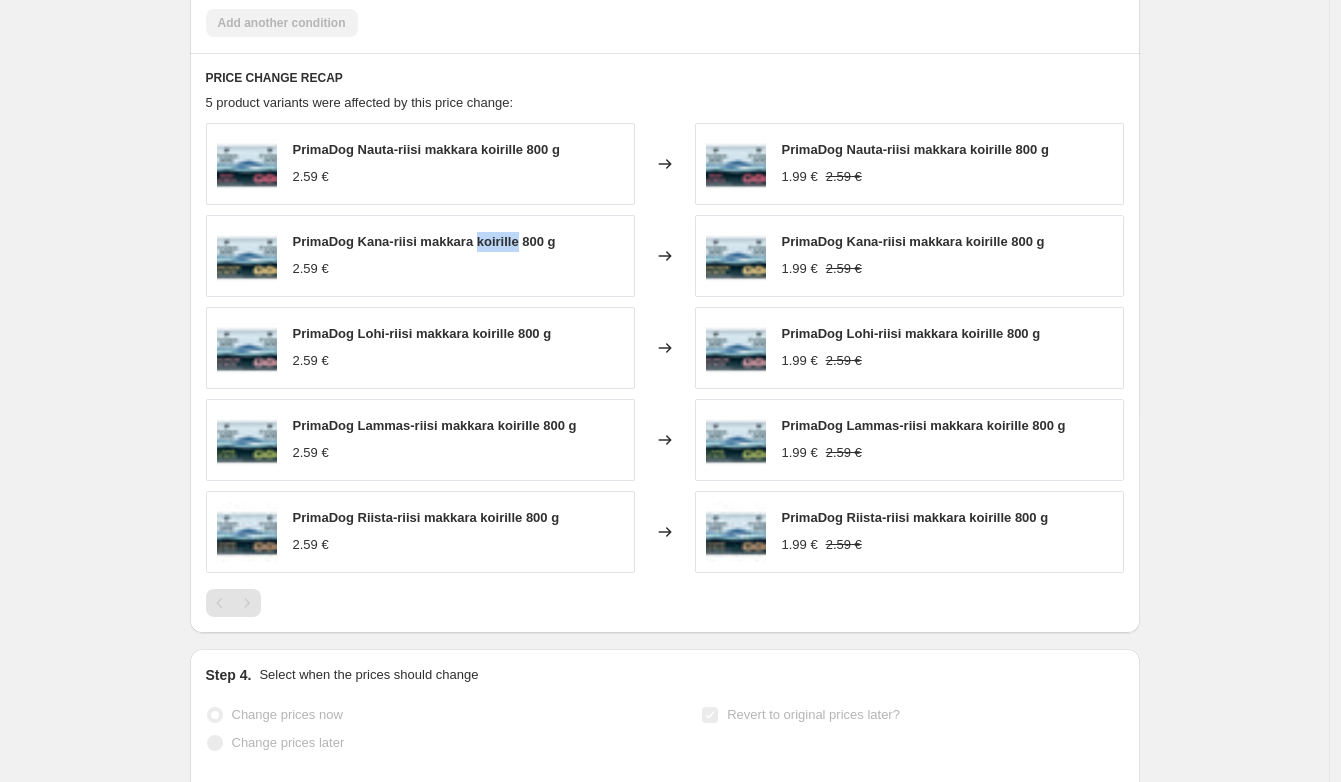 click on "PrimaDog Kana-riisi makkara koirille 800 g" at bounding box center [424, 241] 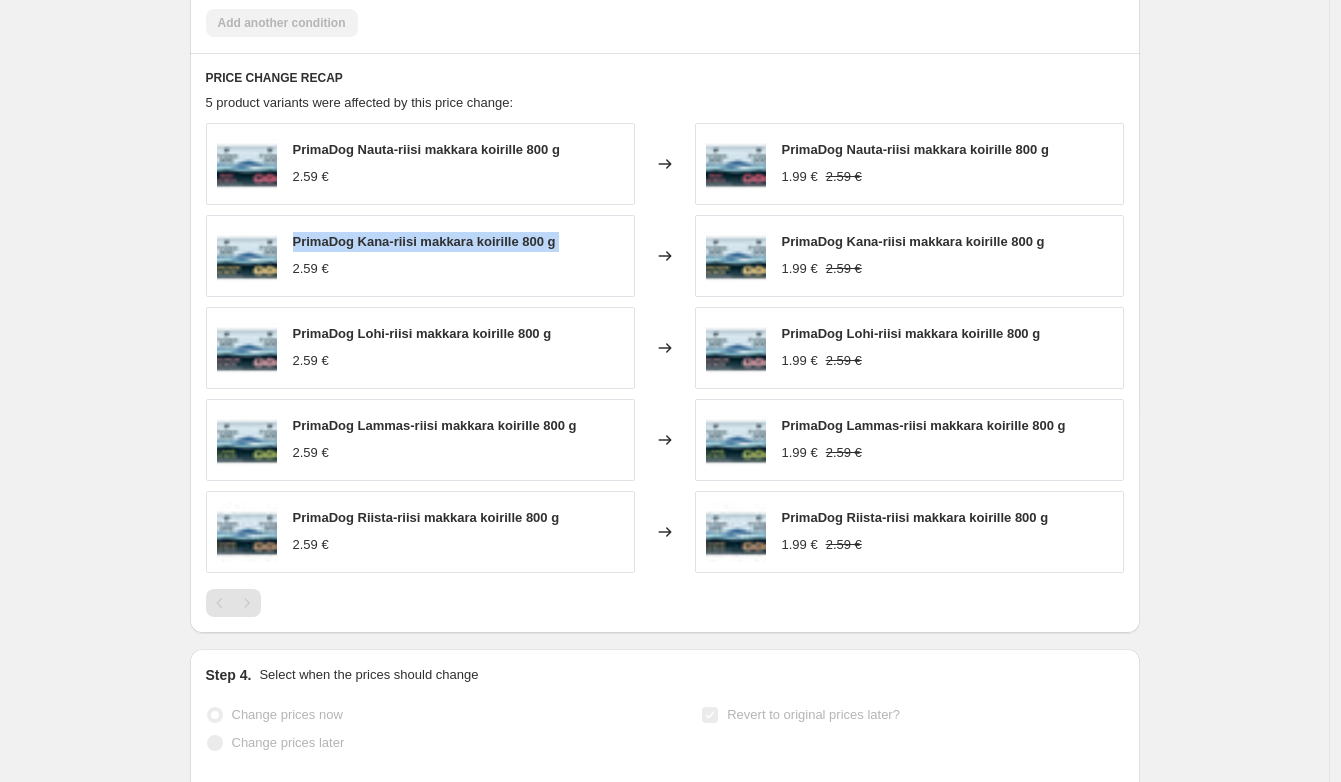 click on "PrimaDog Kana-riisi makkara koirille 800 g" at bounding box center [424, 241] 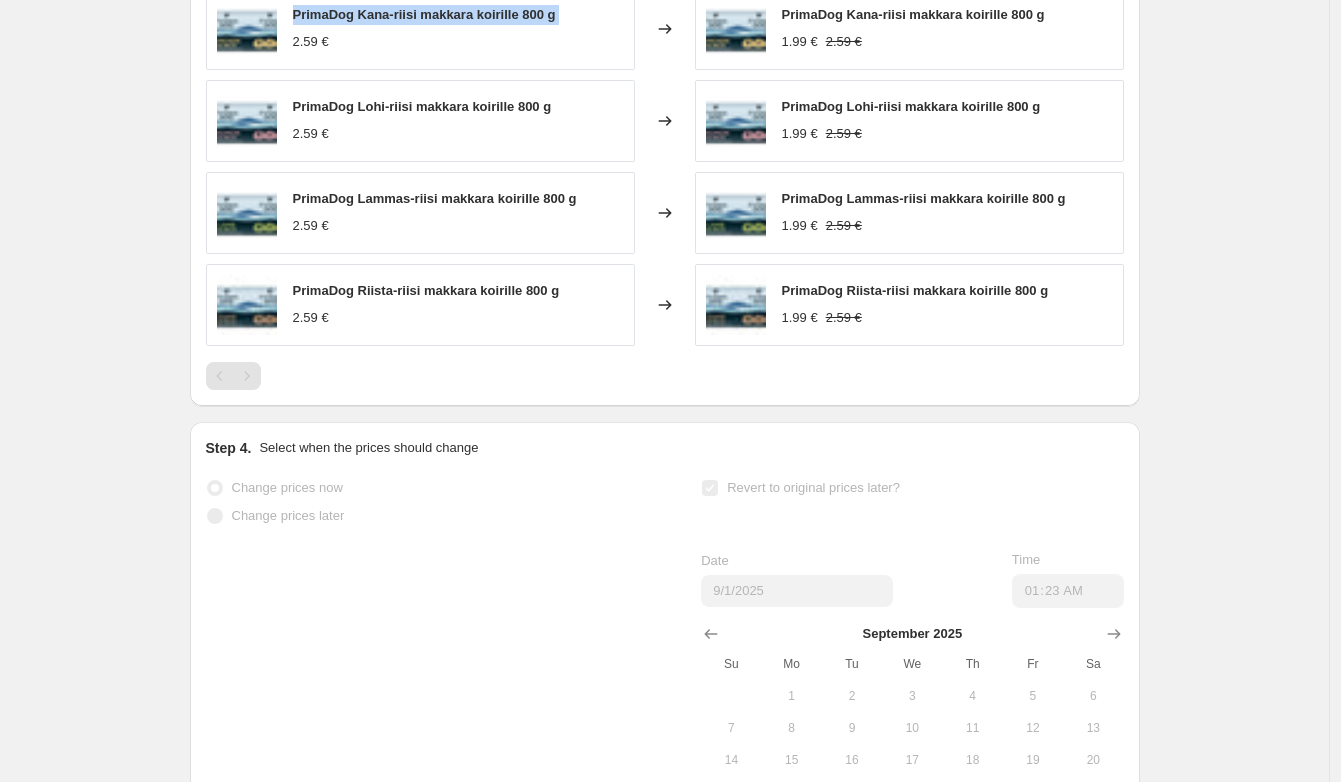 scroll, scrollTop: 1292, scrollLeft: 0, axis: vertical 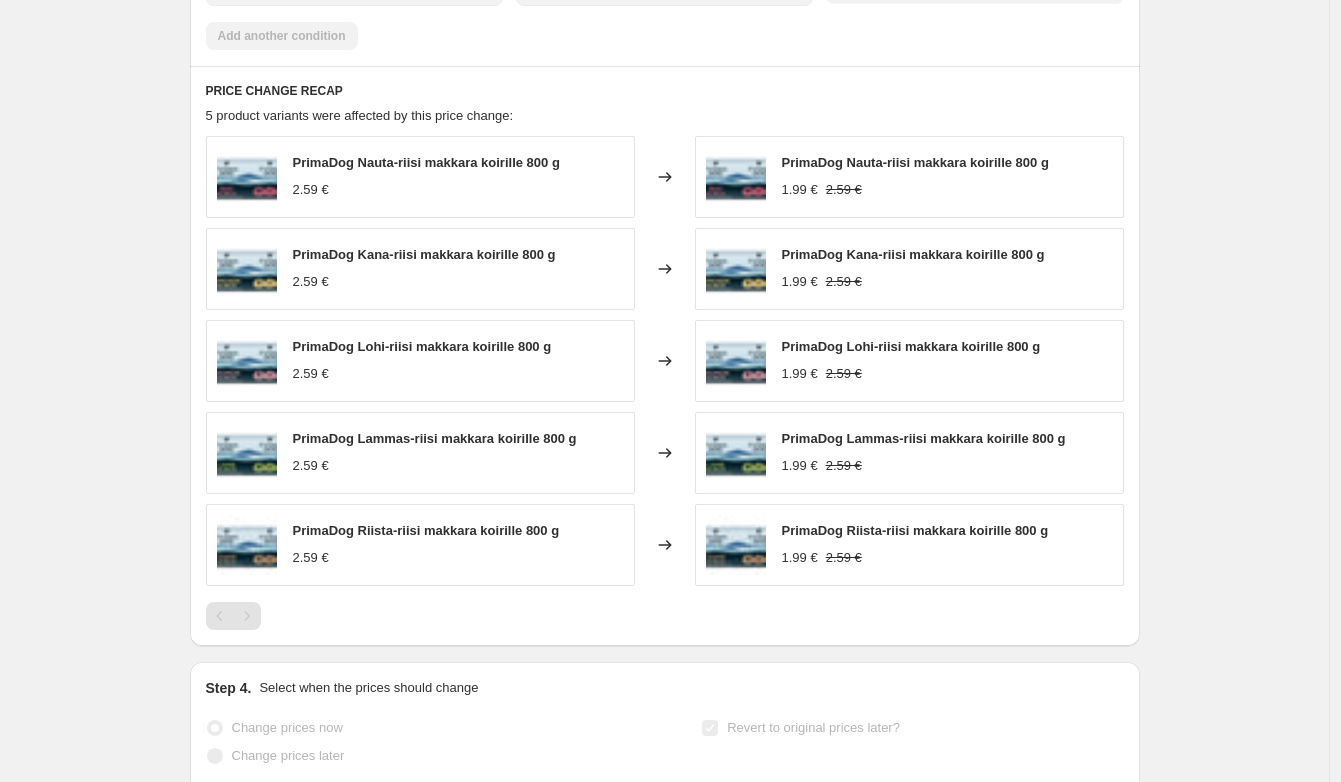 click on "PrimaDog Nauta-riisi makkara koirille 800 g" at bounding box center (426, 162) 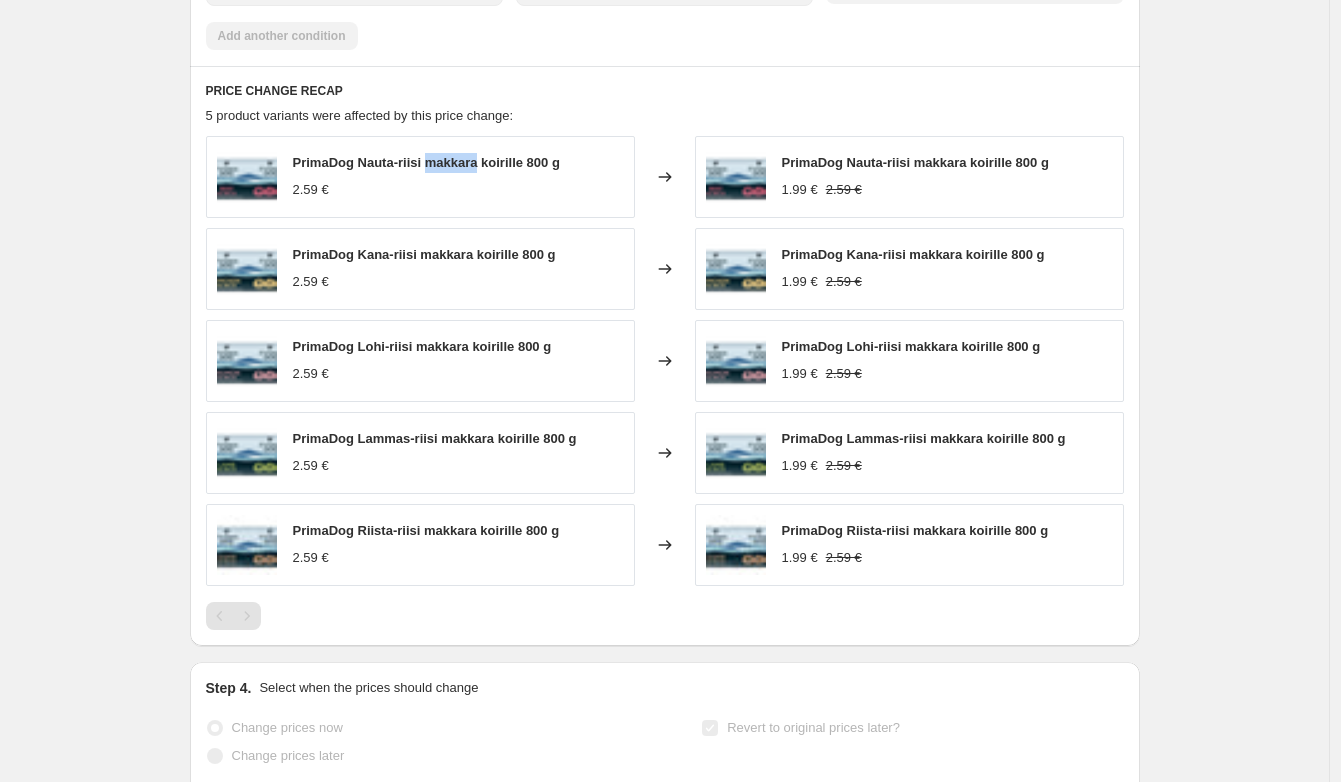 click on "PrimaDog Nauta-riisi makkara koirille 800 g" at bounding box center (426, 162) 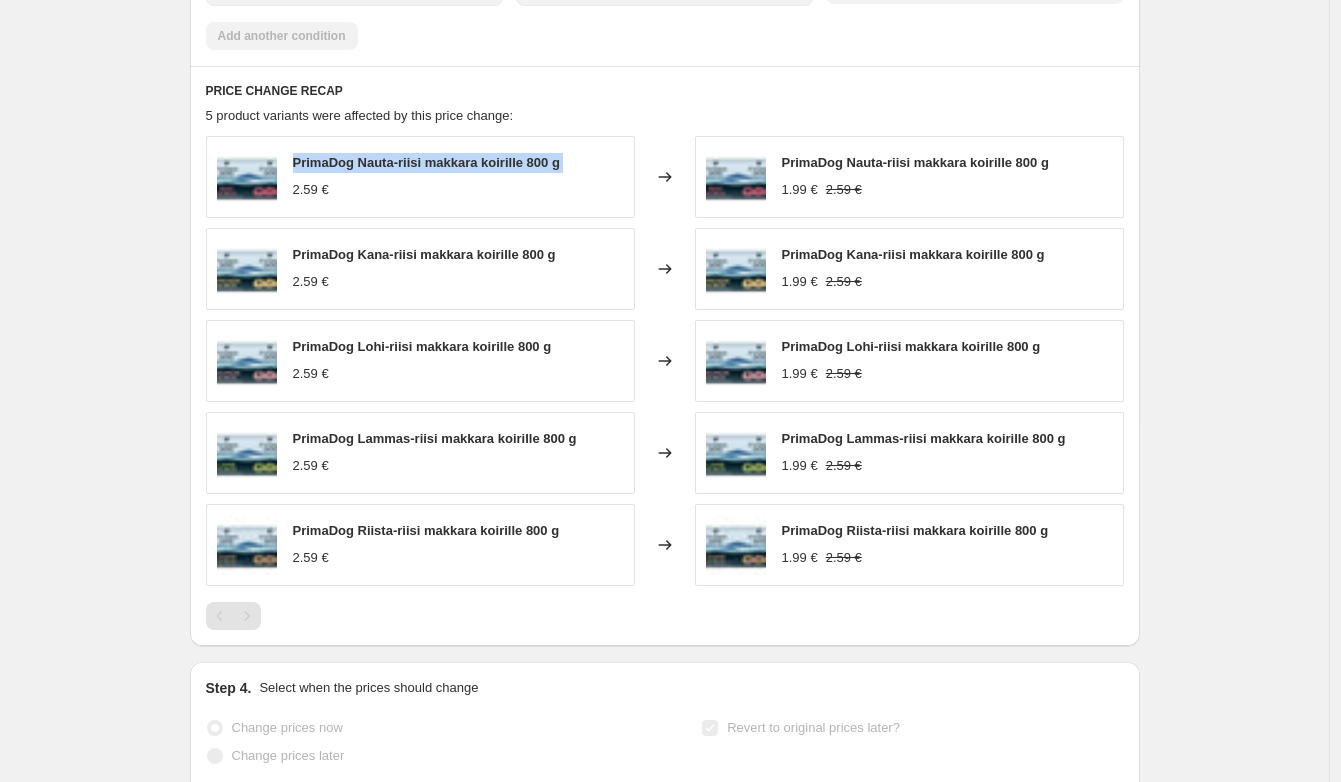 click on "PrimaDog Nauta-riisi makkara koirille 800 g" at bounding box center (426, 162) 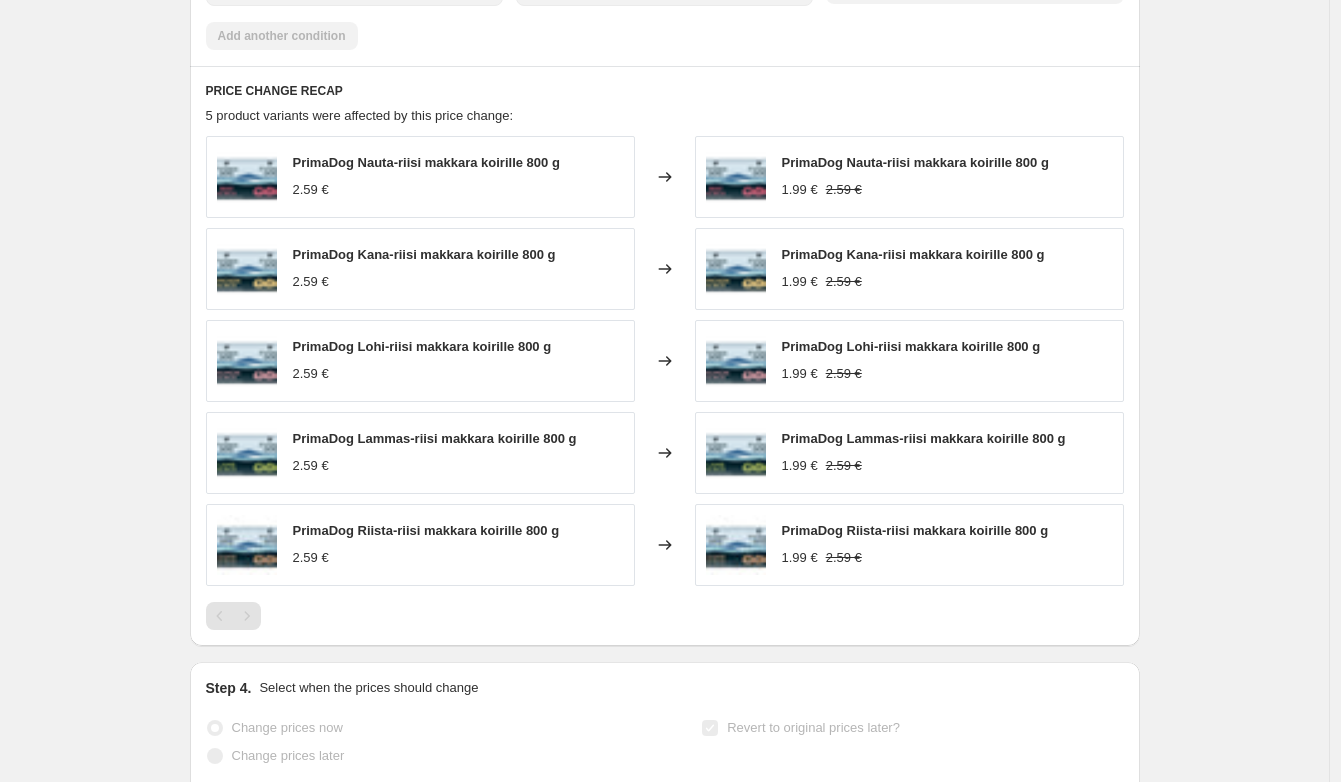click on "PrimaDog Lohi-riisi makkara koirille 800 g" at bounding box center [422, 346] 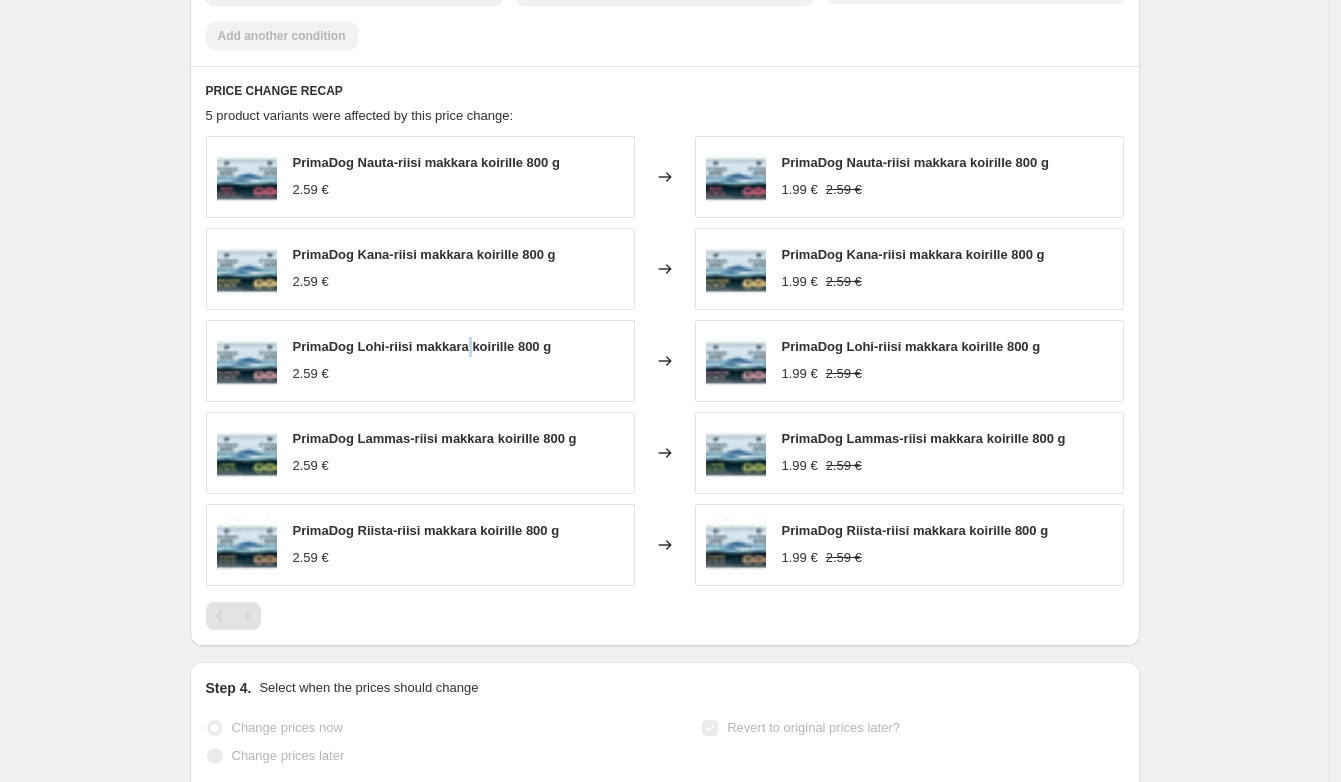 click on "PrimaDog Lohi-riisi makkara koirille 800 g" at bounding box center (422, 346) 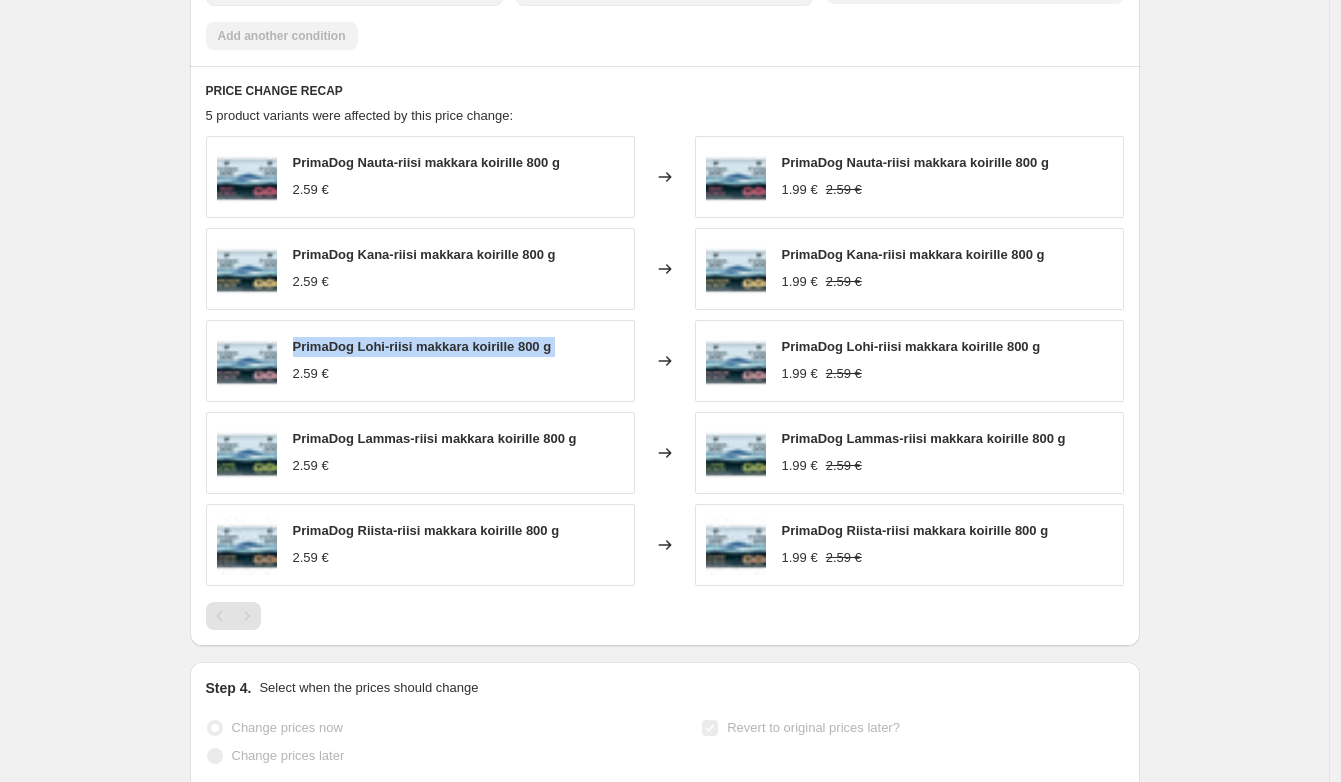 click on "PrimaDog Lohi-riisi makkara koirille 800 g" at bounding box center (422, 346) 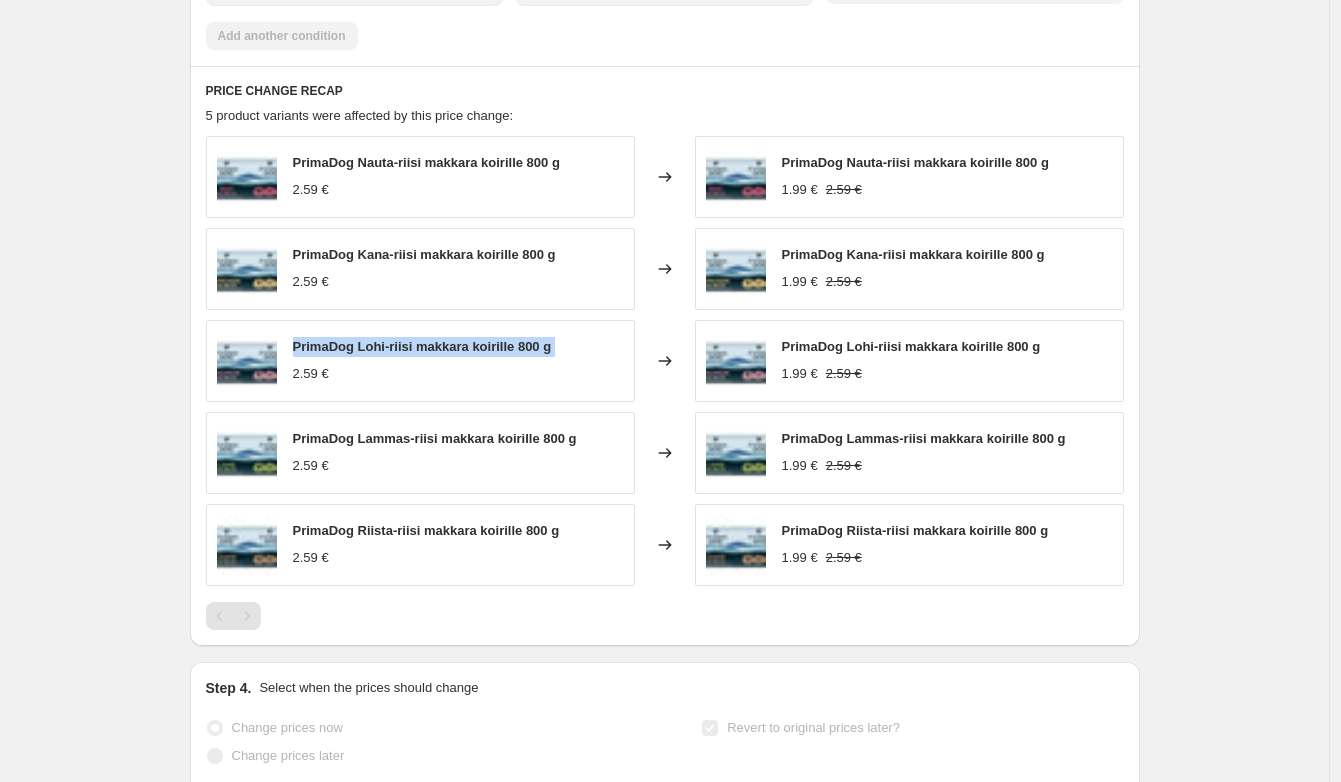 click on "PrimaDog Kana-riisi makkara koirille 800 g" at bounding box center (424, 254) 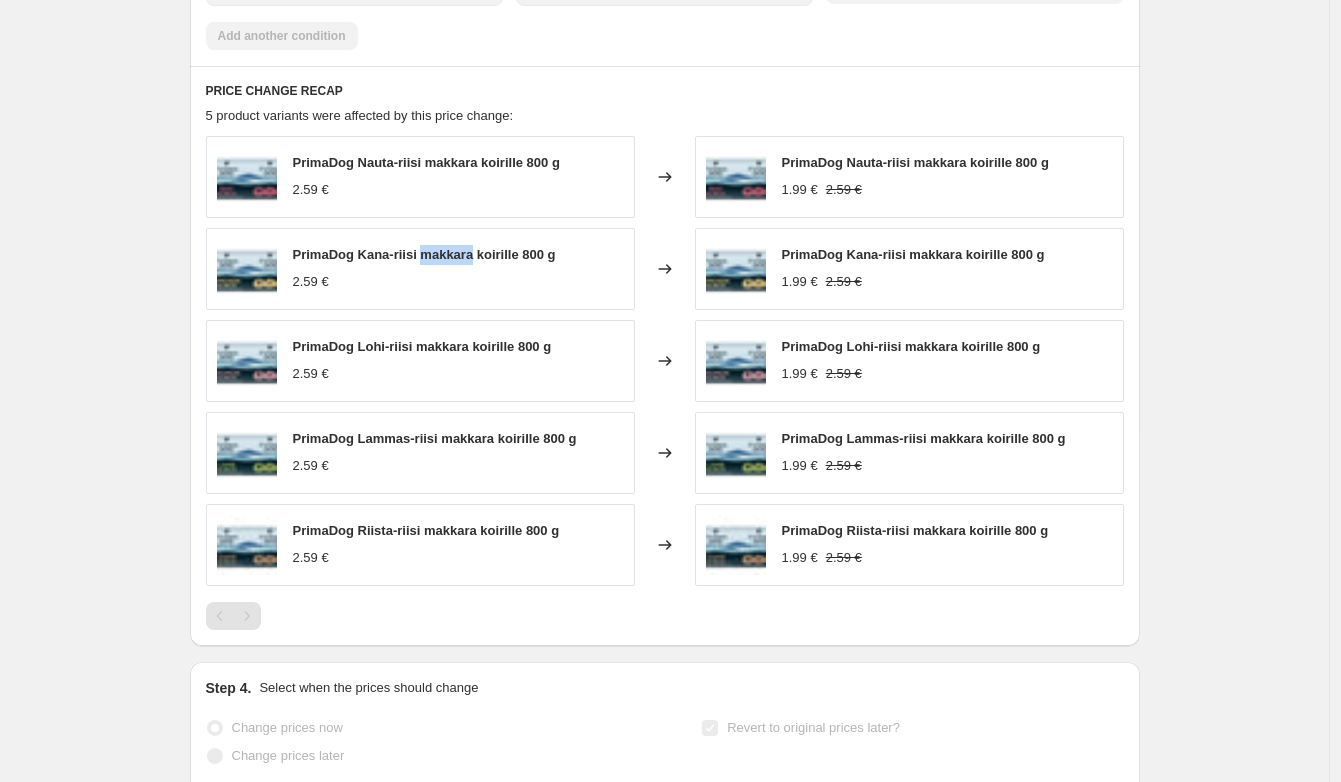 click on "PrimaDog Kana-riisi makkara koirille 800 g" at bounding box center [424, 254] 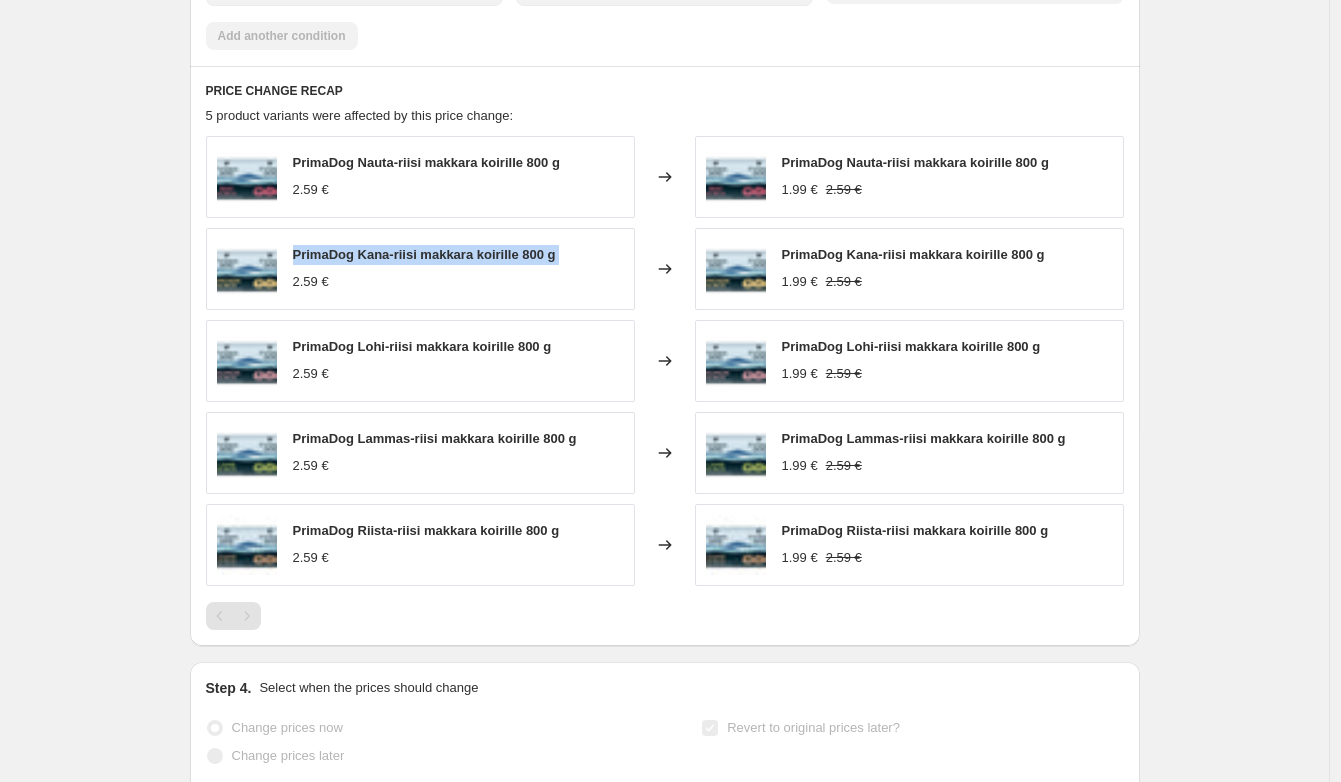 click on "PrimaDog Kana-riisi makkara koirille 800 g" at bounding box center [424, 254] 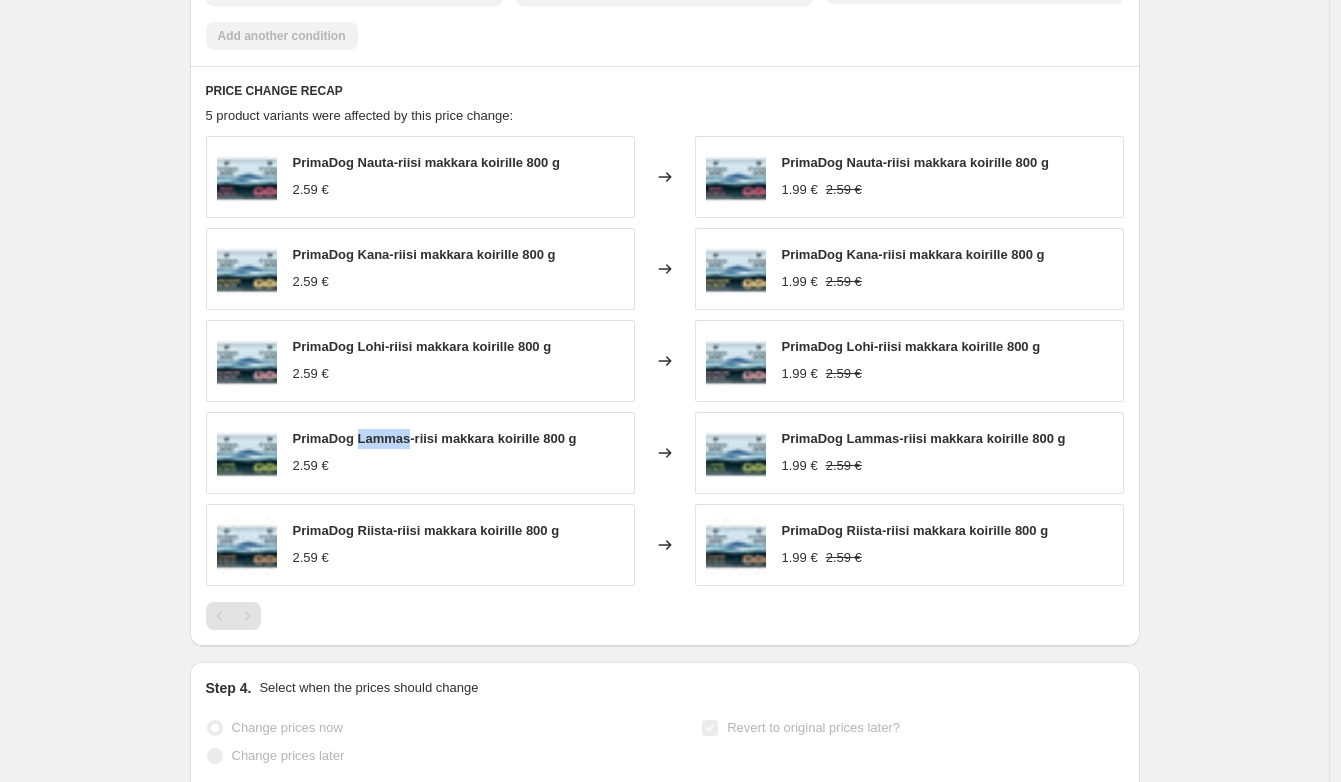 click on "PrimaDog Lammas-riisi makkara koirille 800 g" at bounding box center [435, 438] 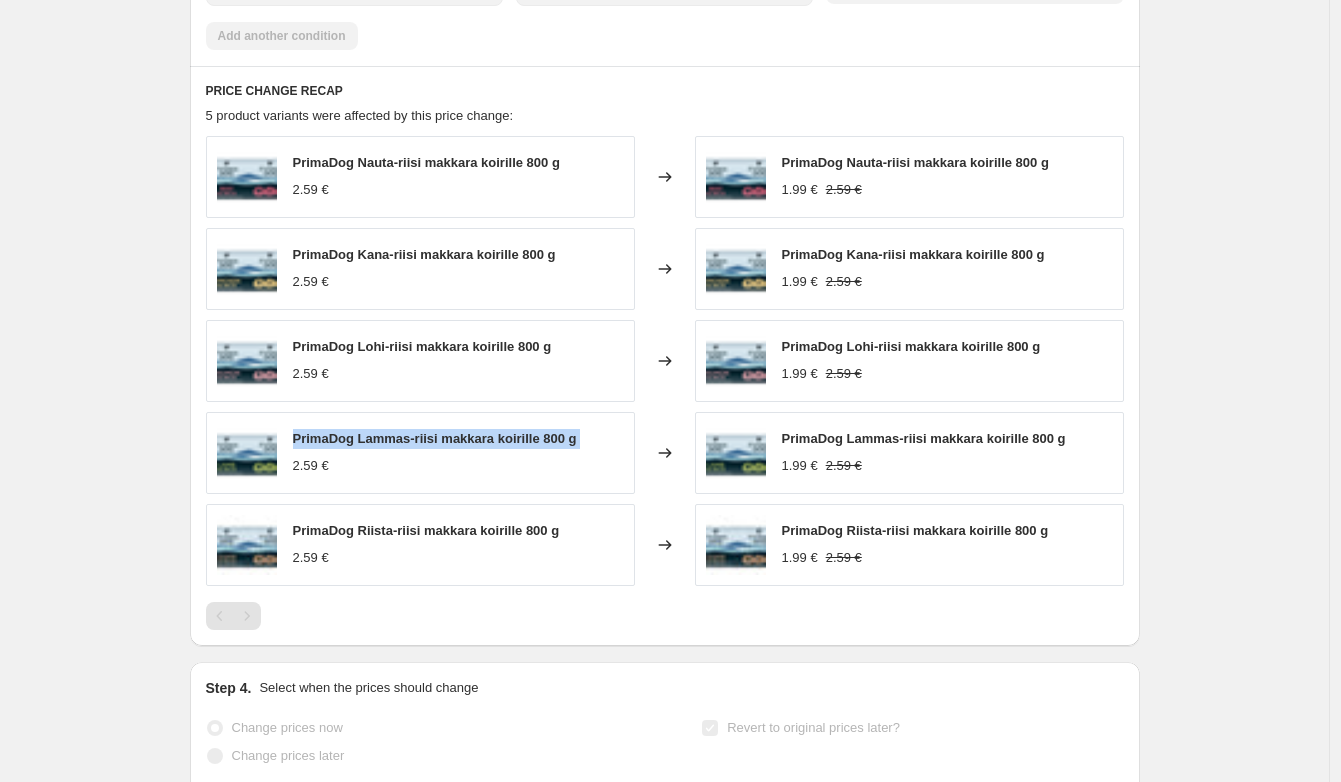click on "PrimaDog Lammas-riisi makkara koirille 800 g" at bounding box center [435, 438] 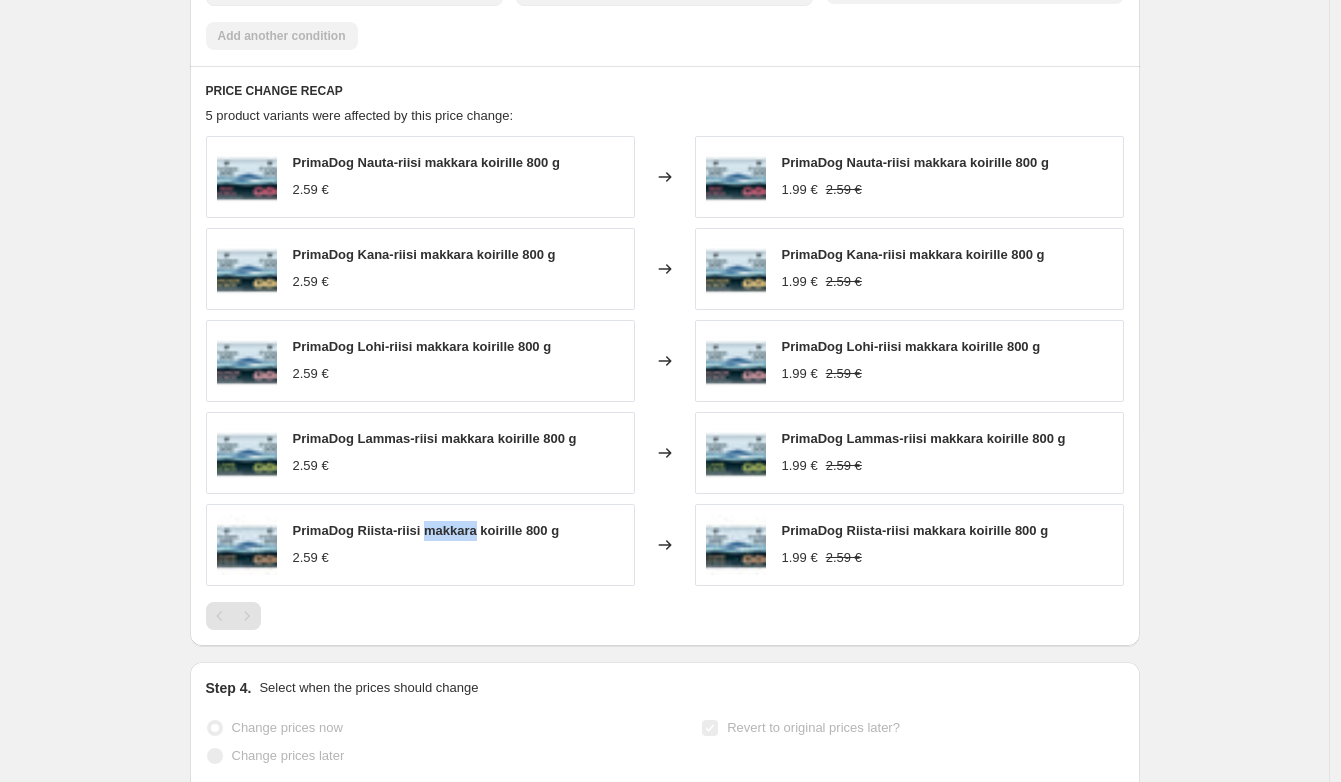 click on "PrimaDog Riista-riisi makkara koirille 800 g" at bounding box center (426, 530) 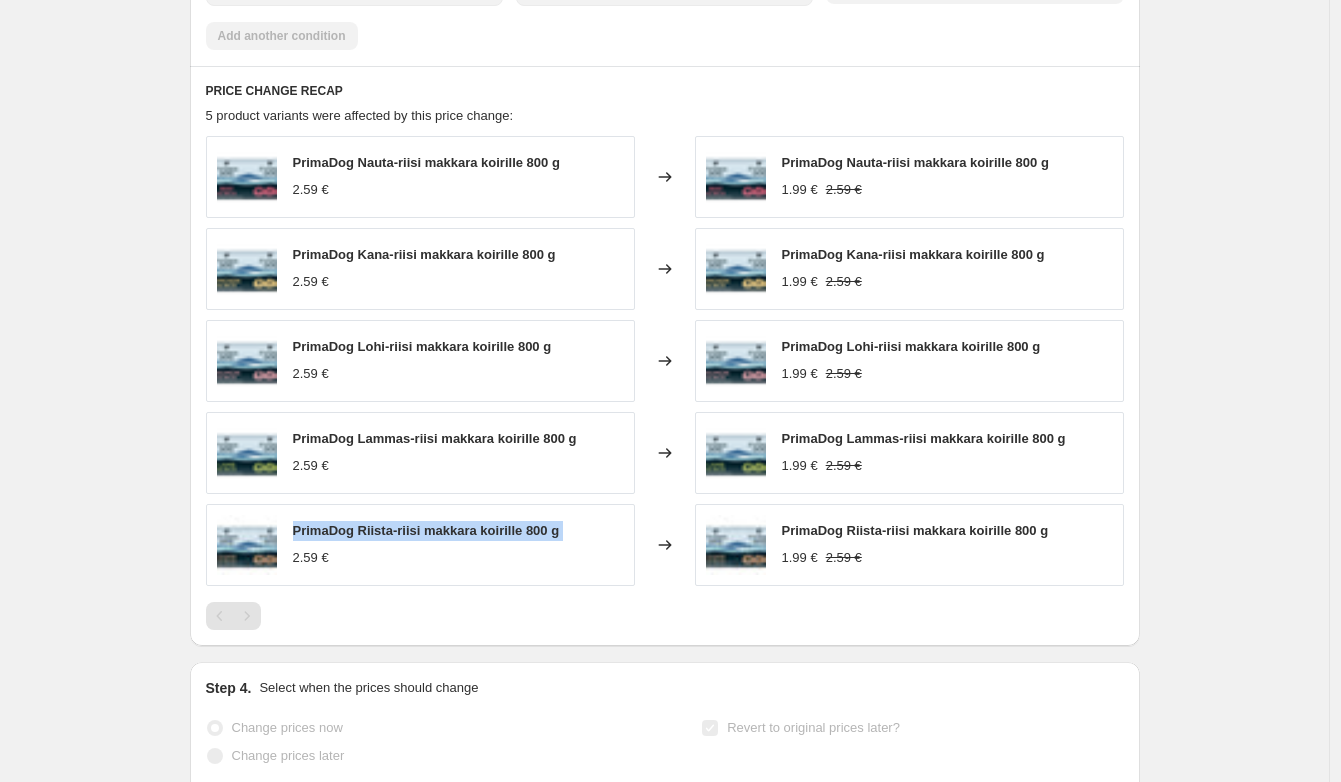 click on "PrimaDog Riista-riisi makkara koirille 800 g" at bounding box center [426, 530] 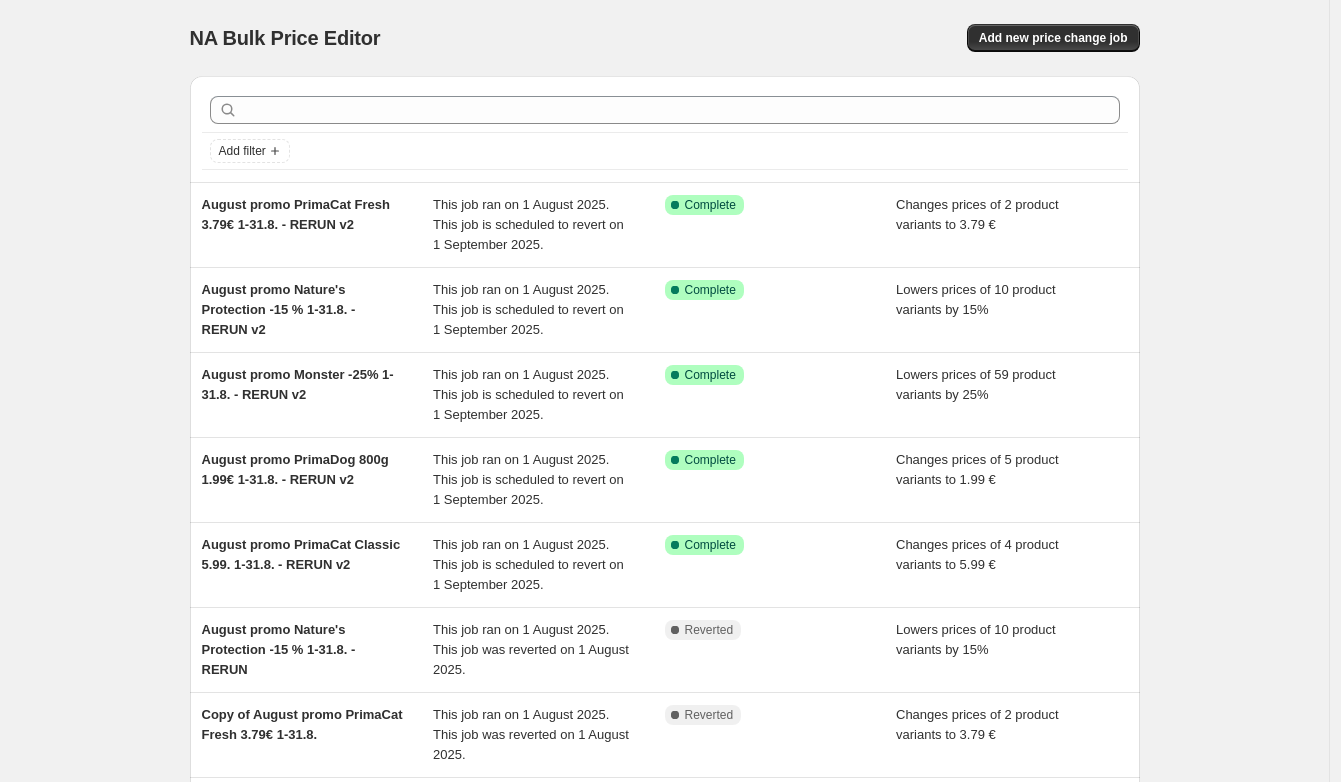 click on "NA Bulk Price Editor. This page is ready NA Bulk Price Editor Add new price change job Add filter   August promo PrimaCat Fresh 3.79€  1-31.8. - RERUN v2 This job ran on 1 August 2025. This job is scheduled to revert on 1 September 2025. Success Complete Complete Changes prices of 2 product variants to 3.79 € August promo Nature's Protection -15 % 1-31.8. - RERUN v2 This job ran on 1 August 2025. This job is scheduled to revert on 1 September 2025. Success Complete Complete Lowers prices of 10 product variants by 15% August promo Monster -25% 1-31.8. - RERUN v2 This job ran on 1 August 2025. This job is scheduled to revert on 1 September 2025. Success Complete Complete Lowers prices of 59 product variants by 25% August promo PrimaDog 800g 1.99€  1-31.8. - RERUN v2 This job ran on 1 August 2025. This job is scheduled to revert on 1 September 2025. Success Complete Complete Changes prices of 5 product variants to 1.99 € August promo PrimaCat Classic 5.99. 1-31.8. - RERUN v2 Success Complete Complete" at bounding box center [664, 615] 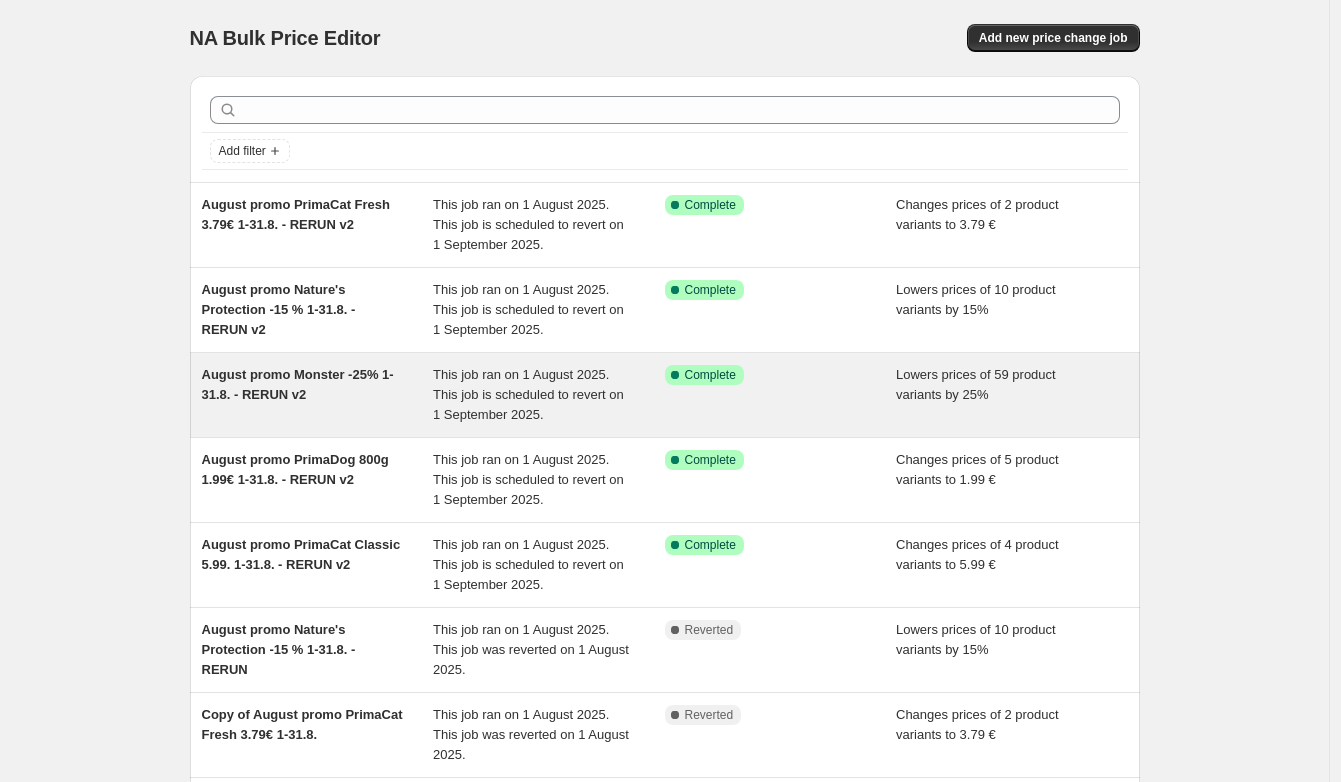 click on "August promo Monster -25% 1-31.8. - RERUN v2" at bounding box center [298, 384] 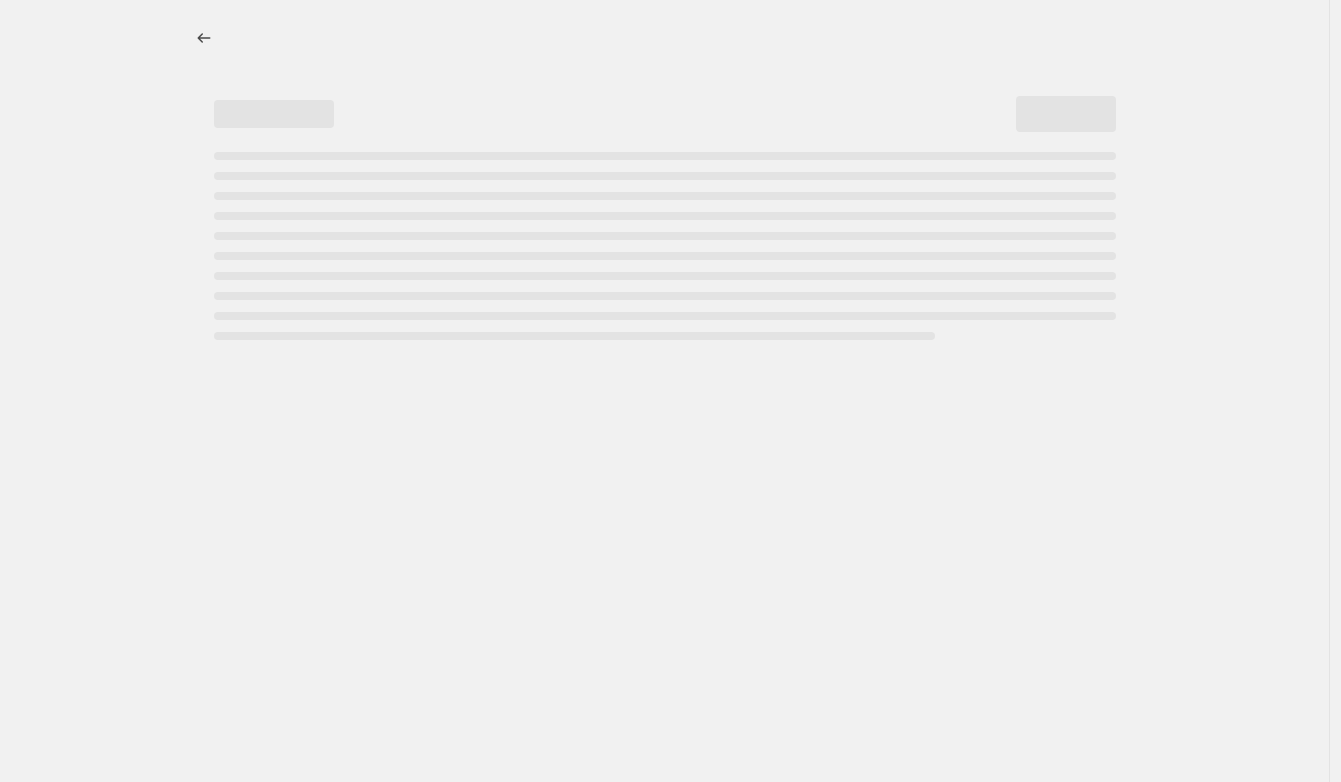select on "percentage" 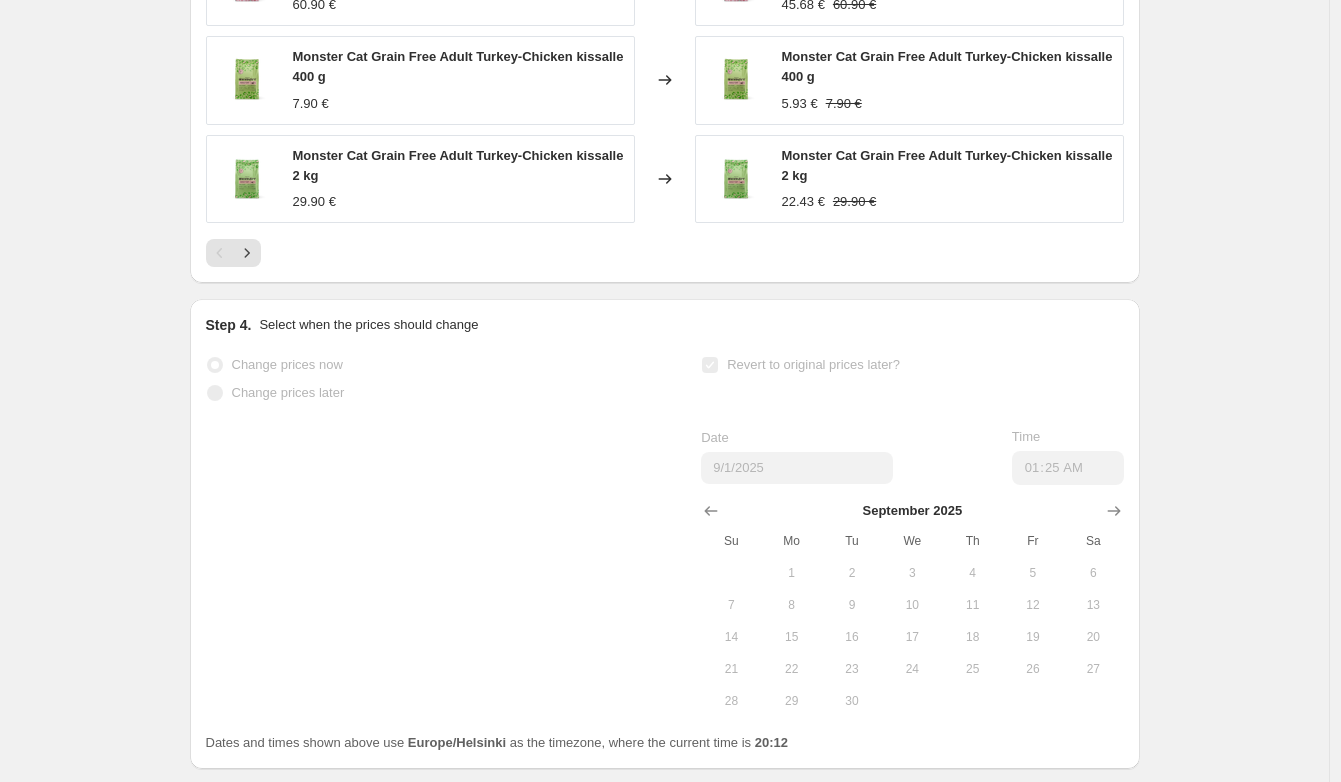 scroll, scrollTop: 1437, scrollLeft: 0, axis: vertical 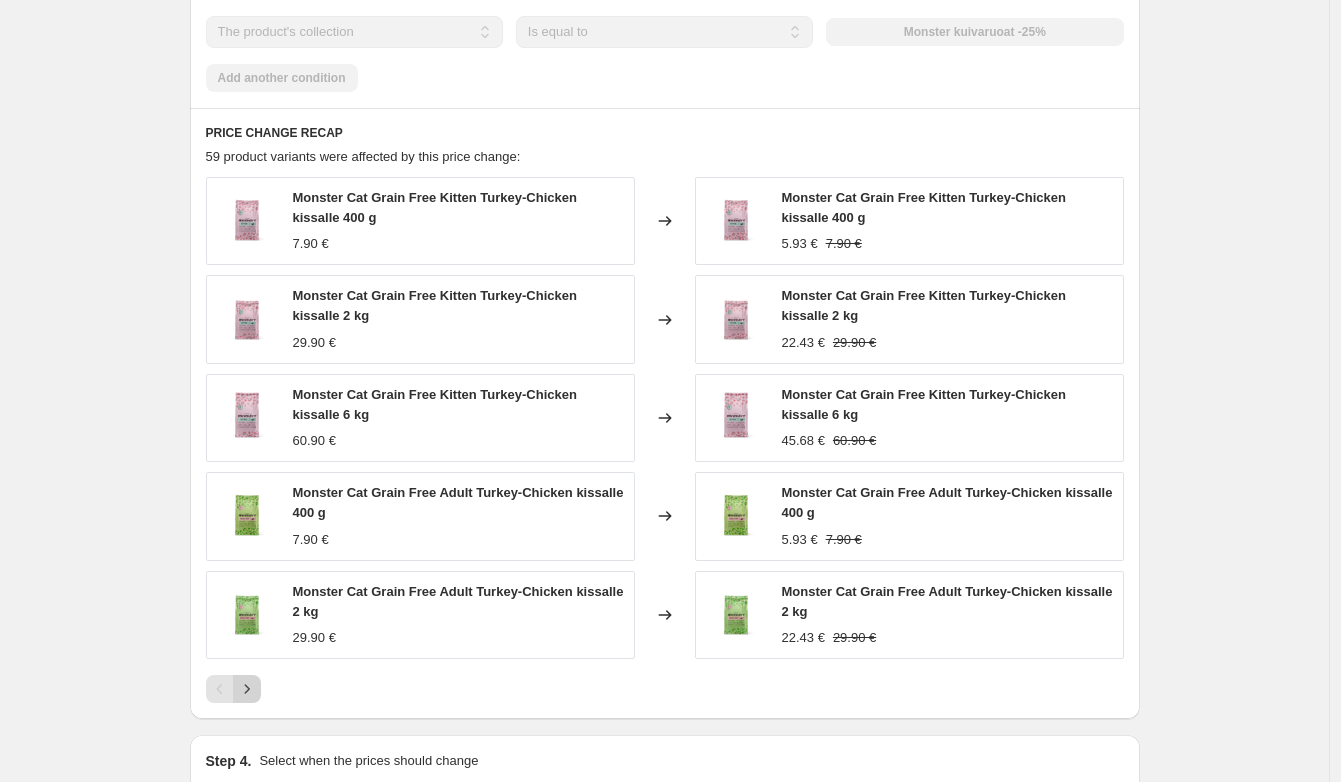 click 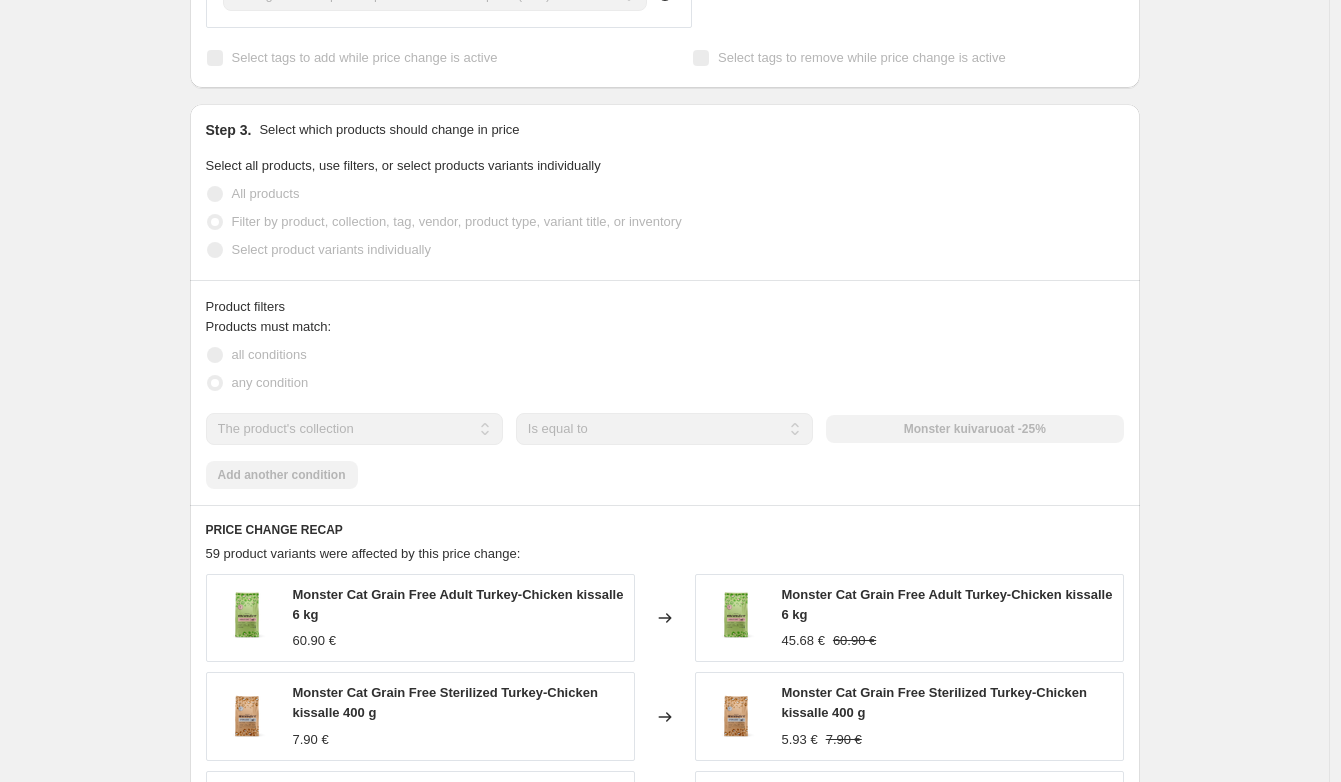 scroll, scrollTop: 1284, scrollLeft: 0, axis: vertical 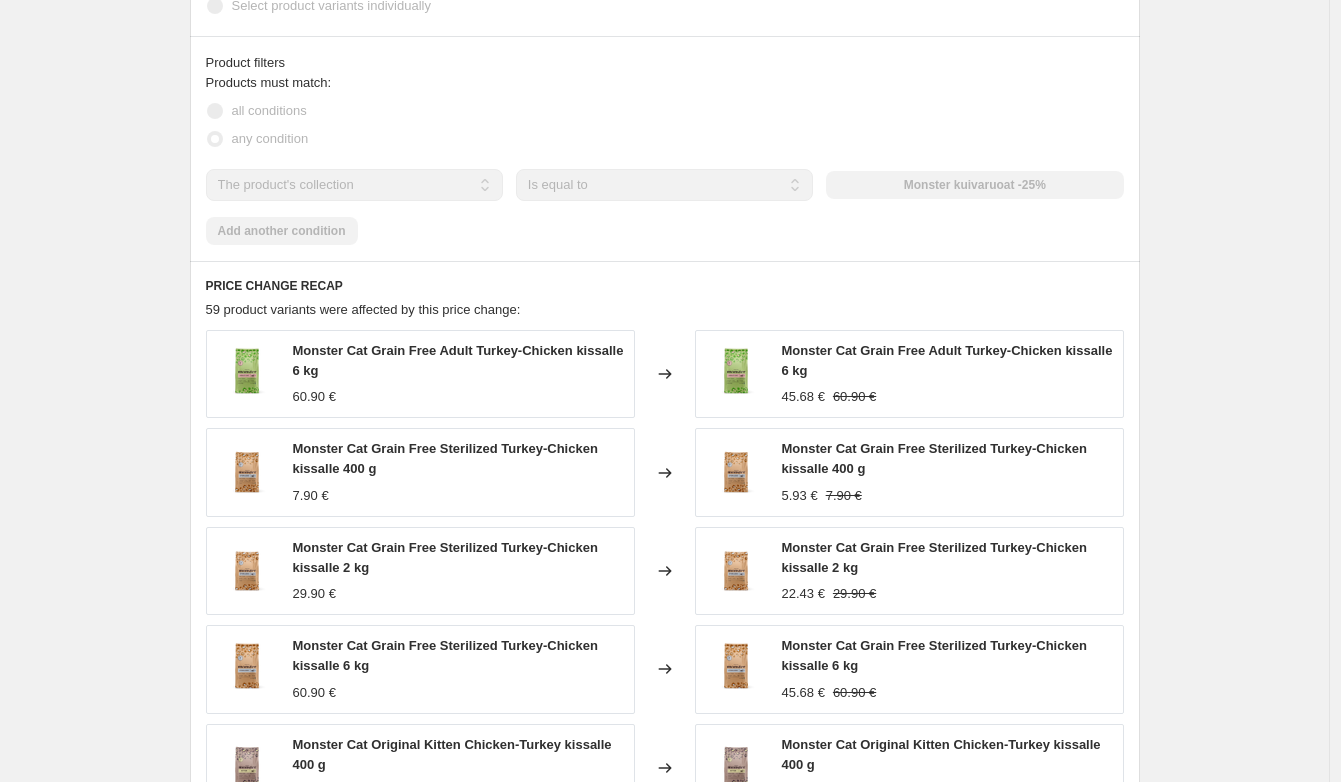 click on "Monster Cat Grain Free Sterilized Turkey-Chicken kissalle 400 g" at bounding box center (445, 458) 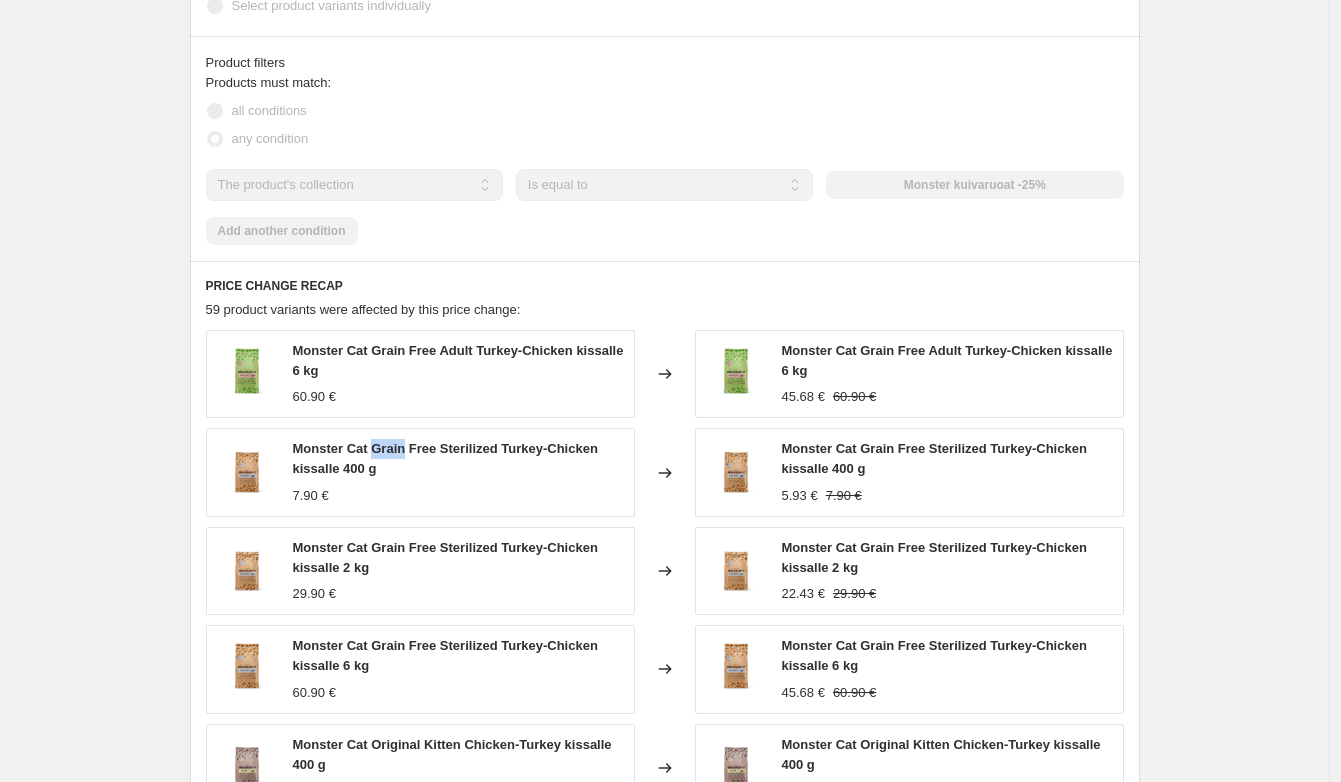 click on "Monster Cat Grain Free Sterilized Turkey-Chicken kissalle 400 g" at bounding box center [445, 458] 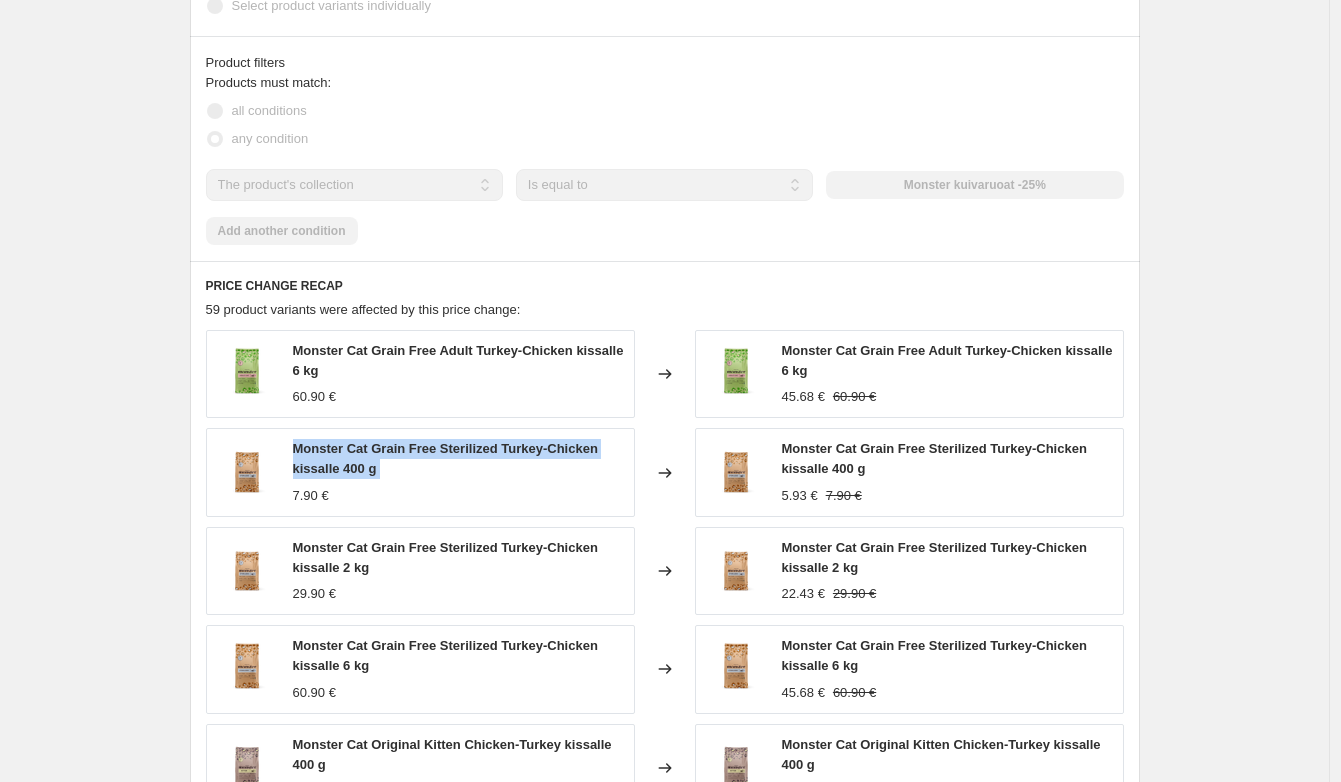 click on "Monster Cat Grain Free Sterilized Turkey-Chicken kissalle 400 g" at bounding box center [445, 458] 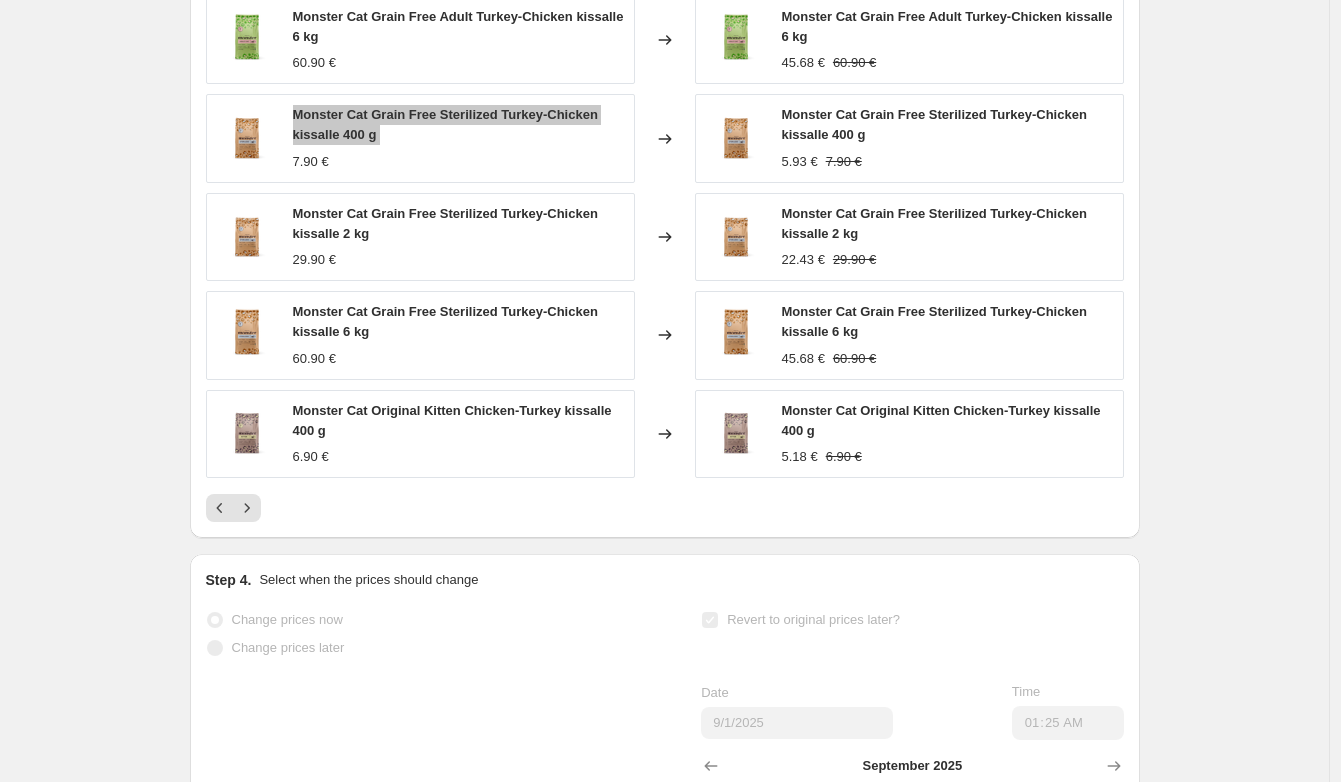 scroll, scrollTop: 1824, scrollLeft: 0, axis: vertical 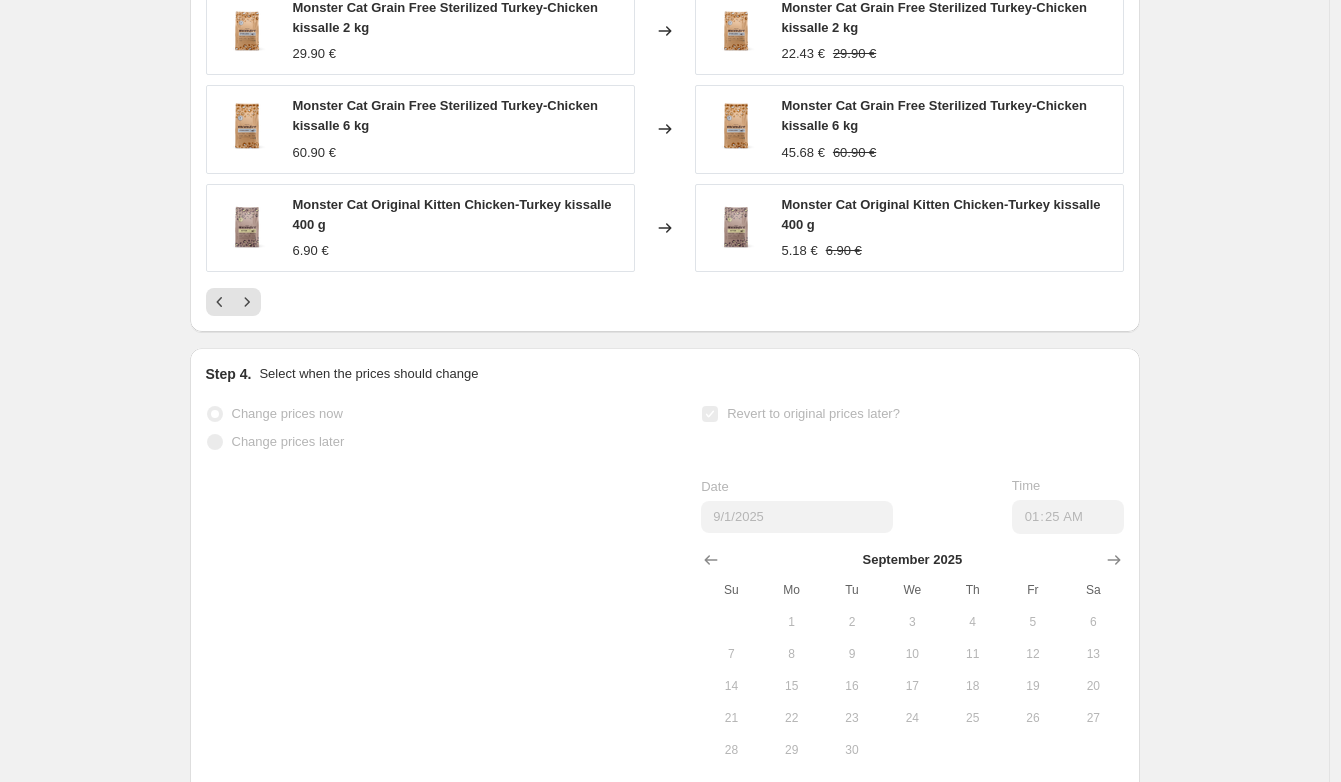 click on "Monster Cat Original Kitten Chicken-Turkey kissalle 400 g" at bounding box center [452, 214] 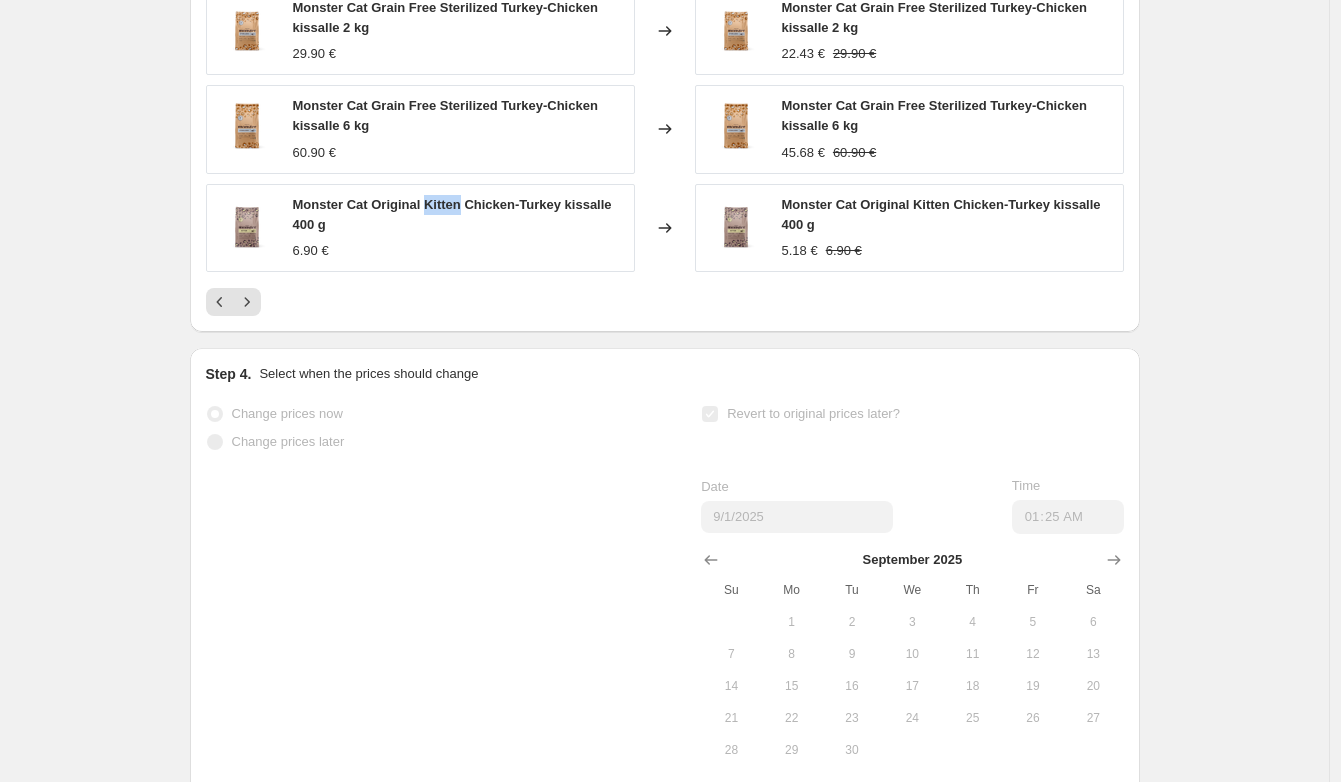 click on "Monster Cat Original Kitten Chicken-Turkey kissalle 400 g" at bounding box center [452, 214] 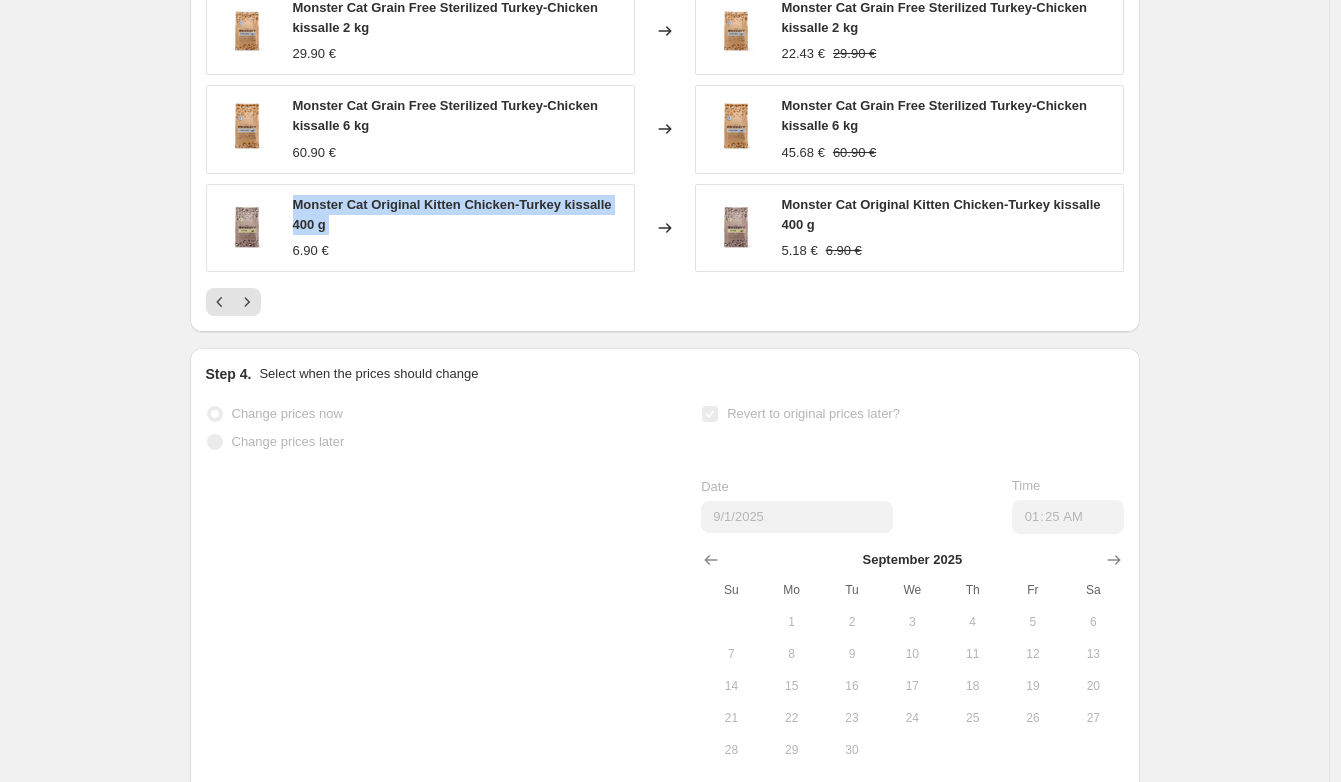 click on "Monster Cat Original Kitten Chicken-Turkey kissalle 400 g" at bounding box center [452, 214] 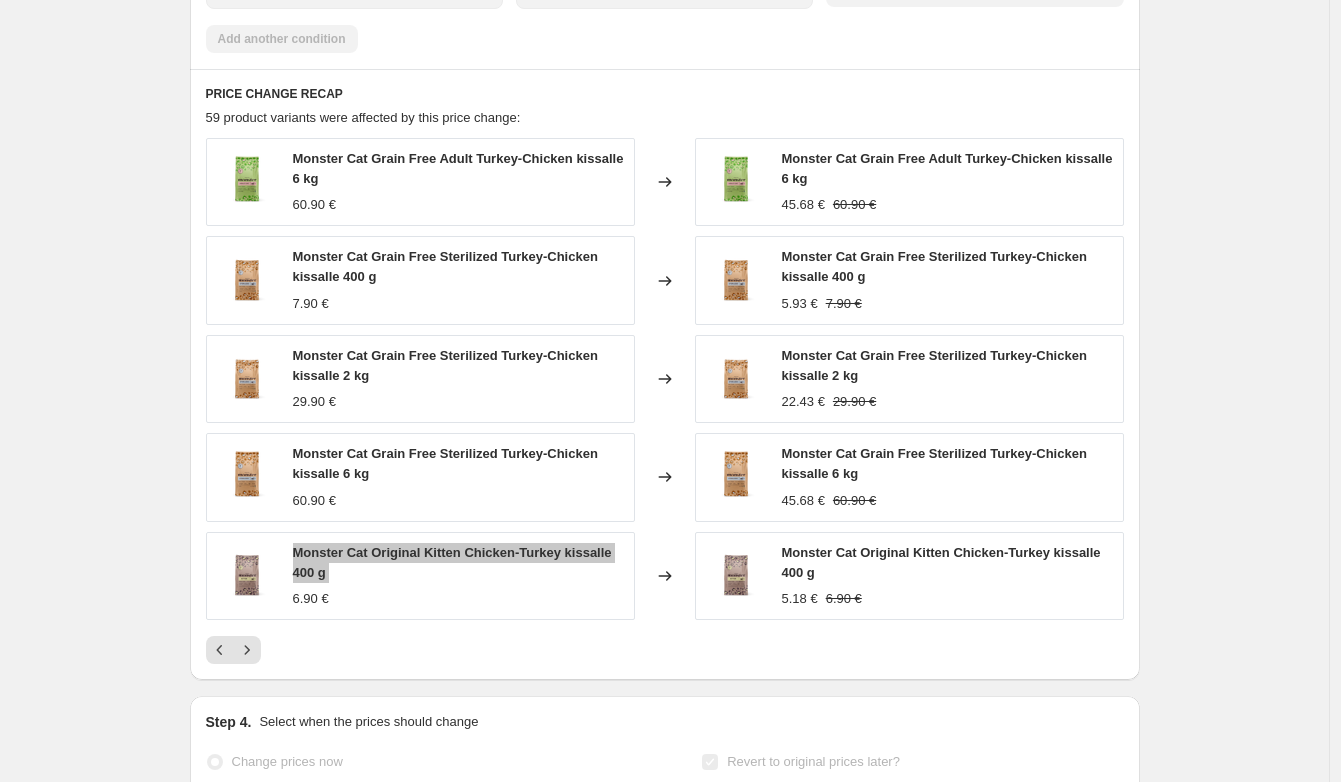 scroll, scrollTop: 1373, scrollLeft: 0, axis: vertical 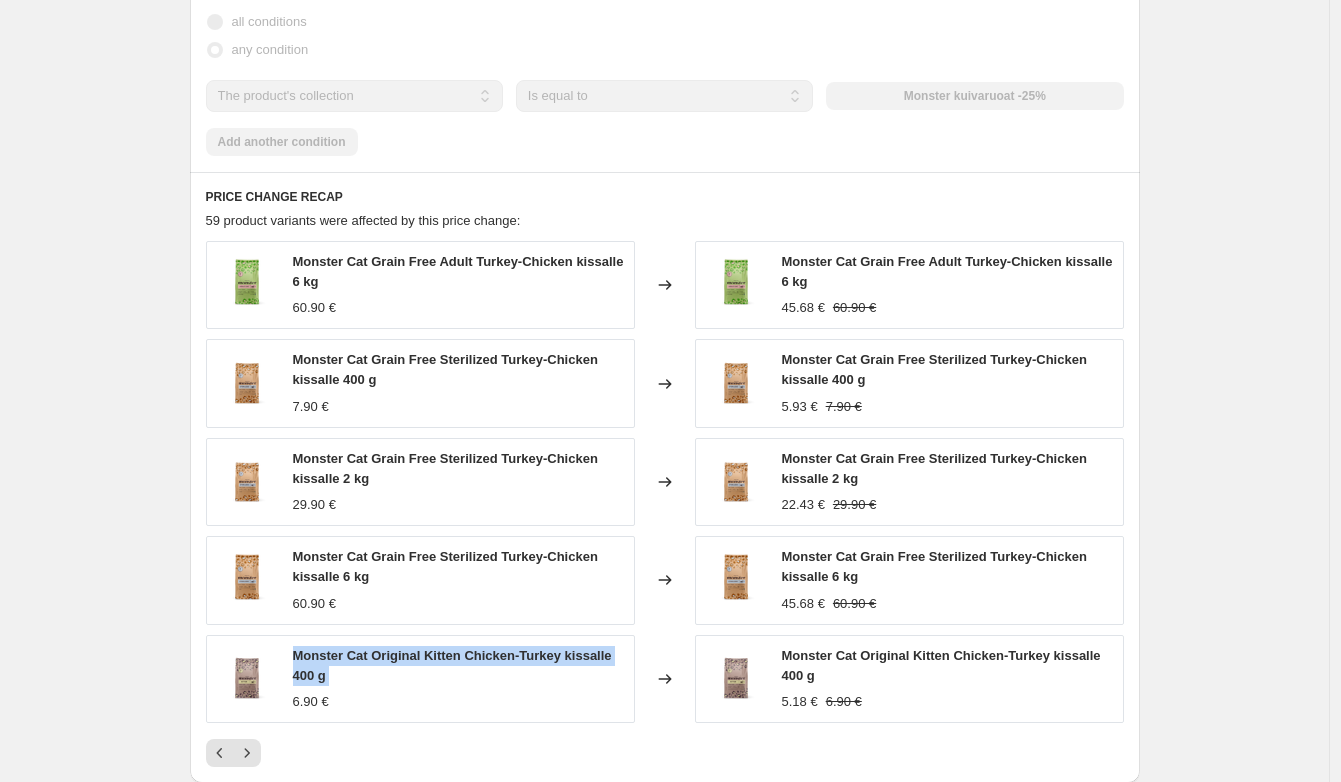 click on "Monster Cat Grain Free Sterilized Turkey-Chicken kissalle 2 kg" at bounding box center [947, 469] 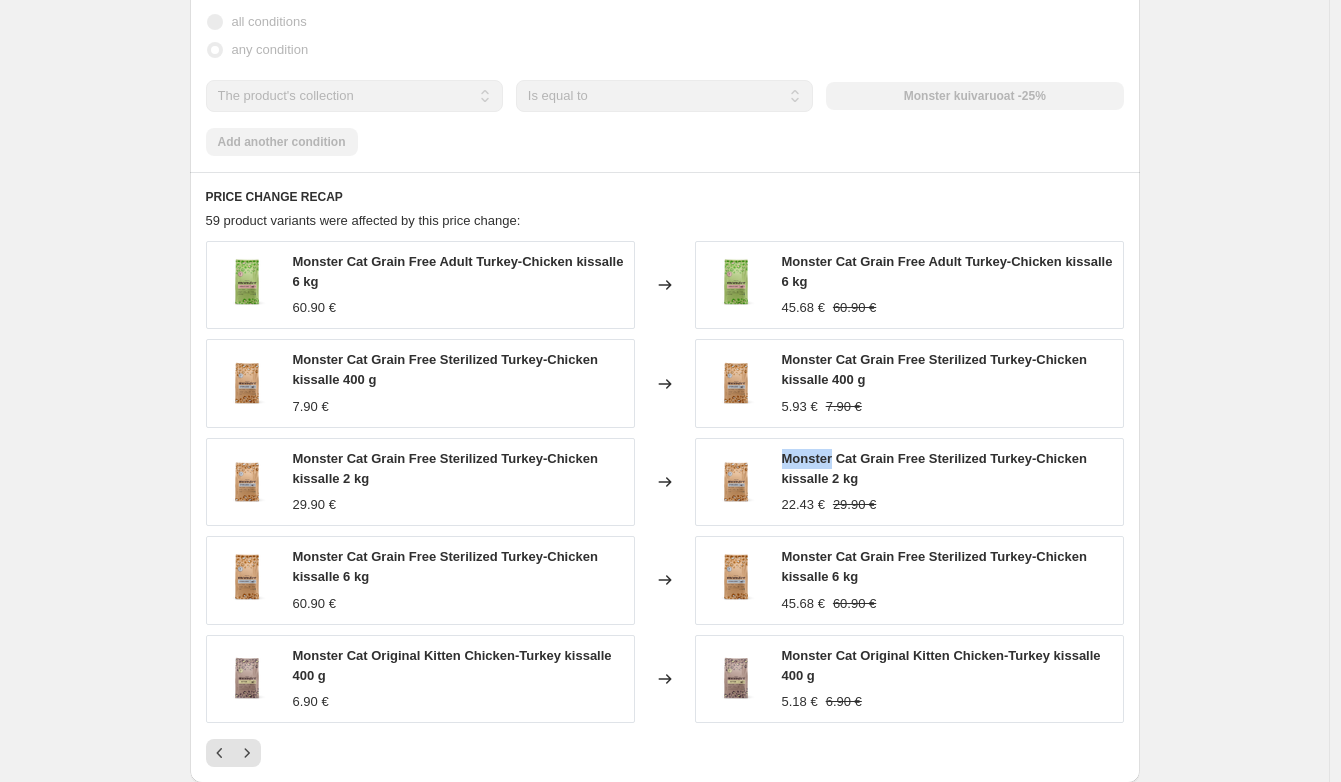 click on "Monster Cat Grain Free Sterilized Turkey-Chicken kissalle 2 kg" at bounding box center [947, 469] 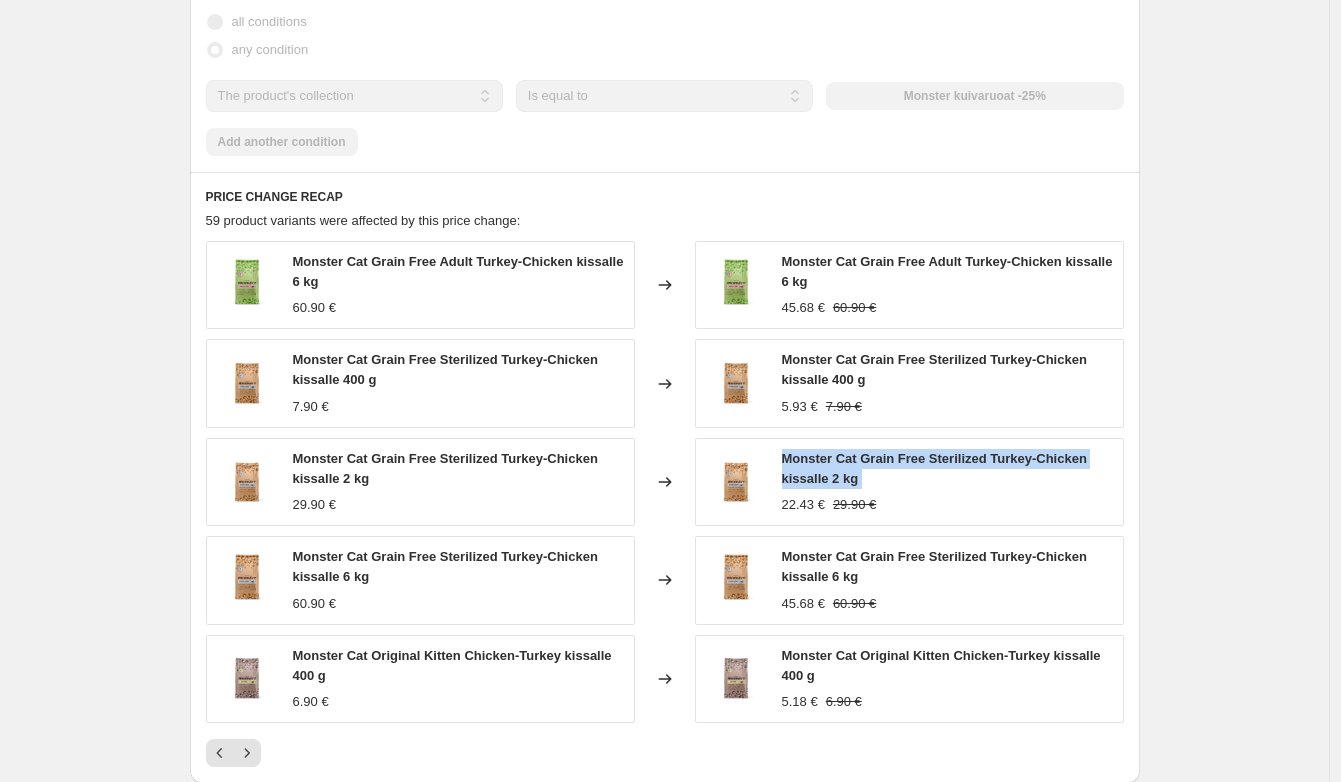 click on "Monster Cat Grain Free Sterilized Turkey-Chicken kissalle 2 kg" at bounding box center [947, 469] 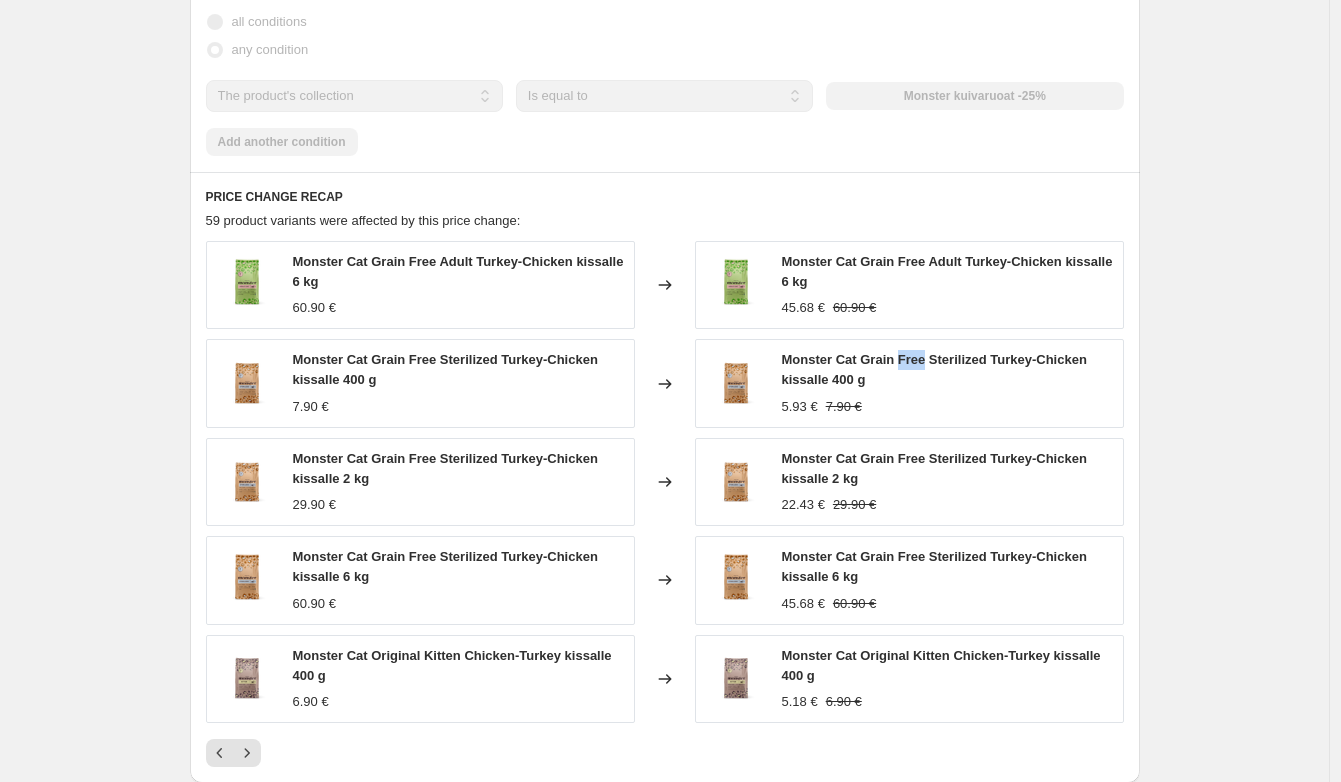 click on "Monster Cat Grain Free Sterilized Turkey-Chicken kissalle 400 g" at bounding box center [934, 369] 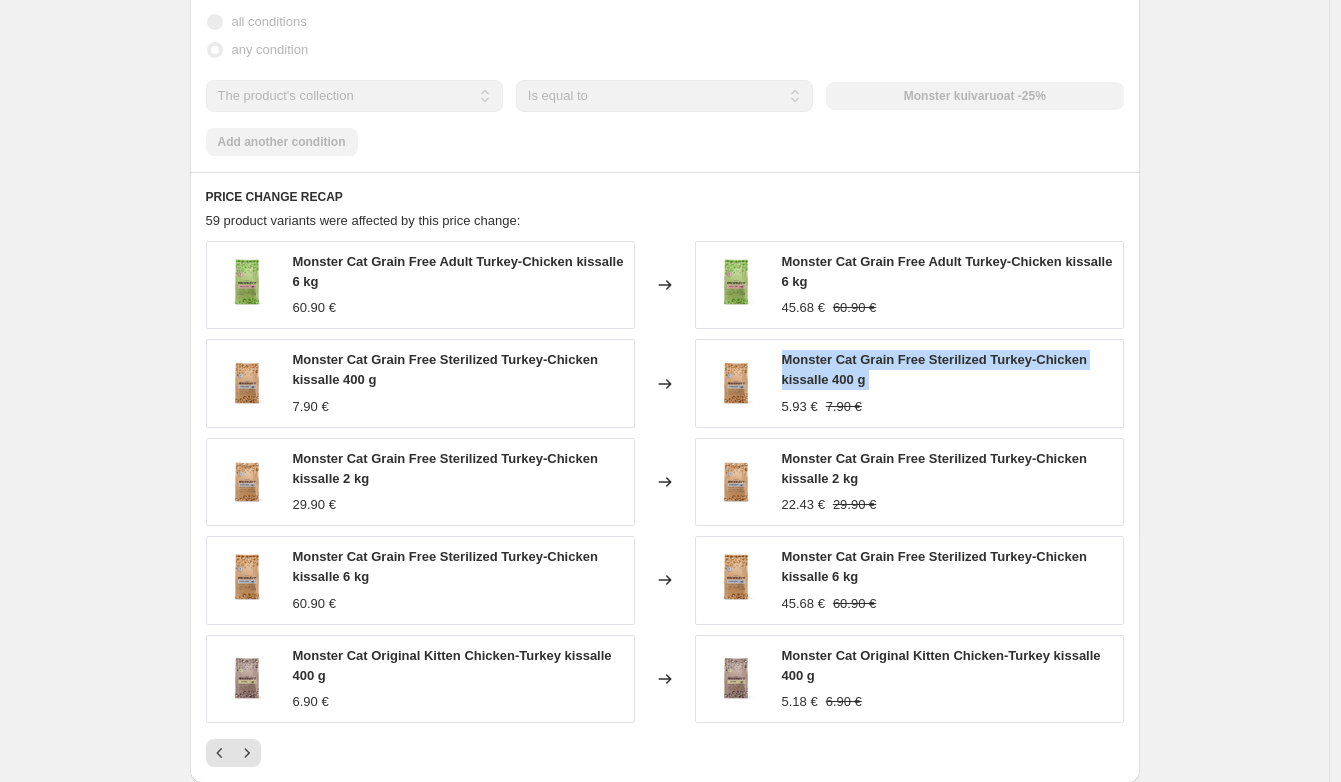 click on "Monster Cat Grain Free Sterilized Turkey-Chicken kissalle 400 g" at bounding box center (934, 369) 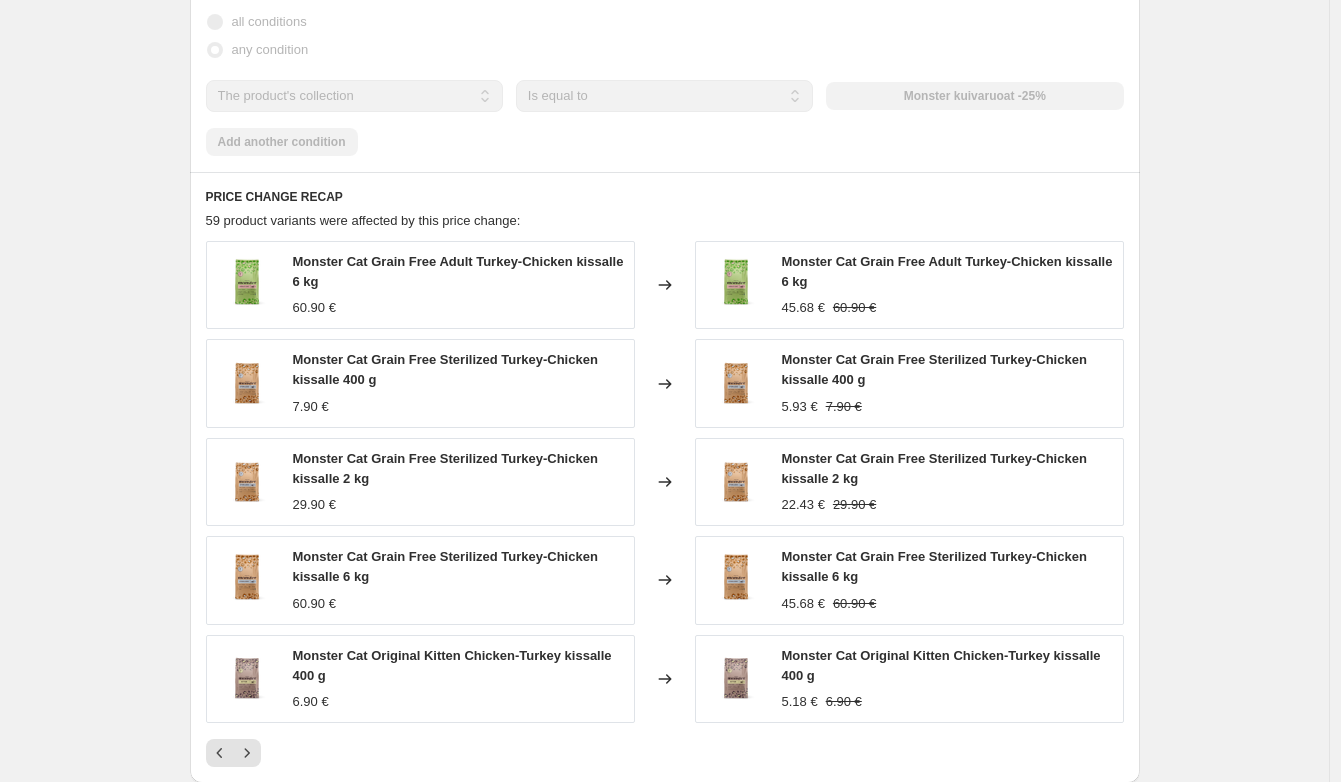 click on "Monster Cat Grain Free Adult Turkey-Chicken kissalle 6 kg" at bounding box center [947, 272] 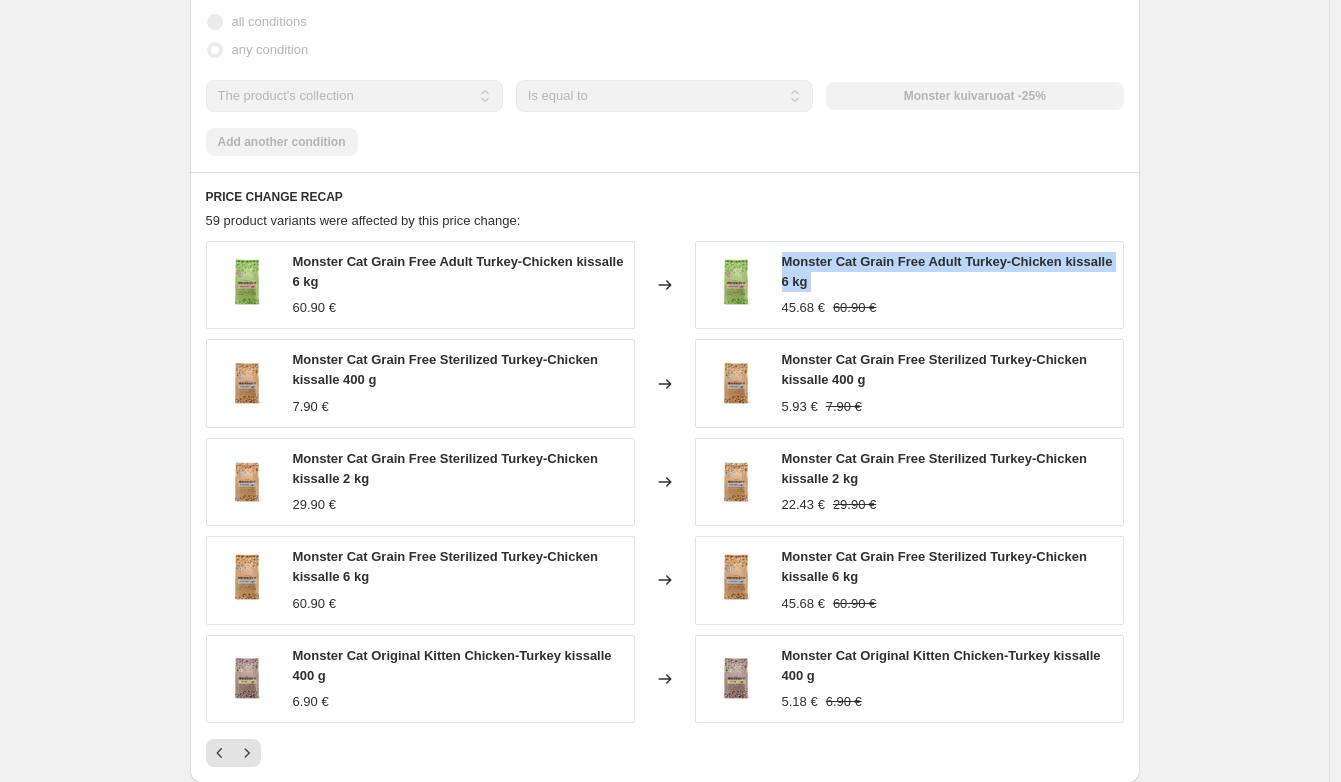 click on "Monster Cat Grain Free Adult Turkey-Chicken kissalle 6 kg" at bounding box center [947, 272] 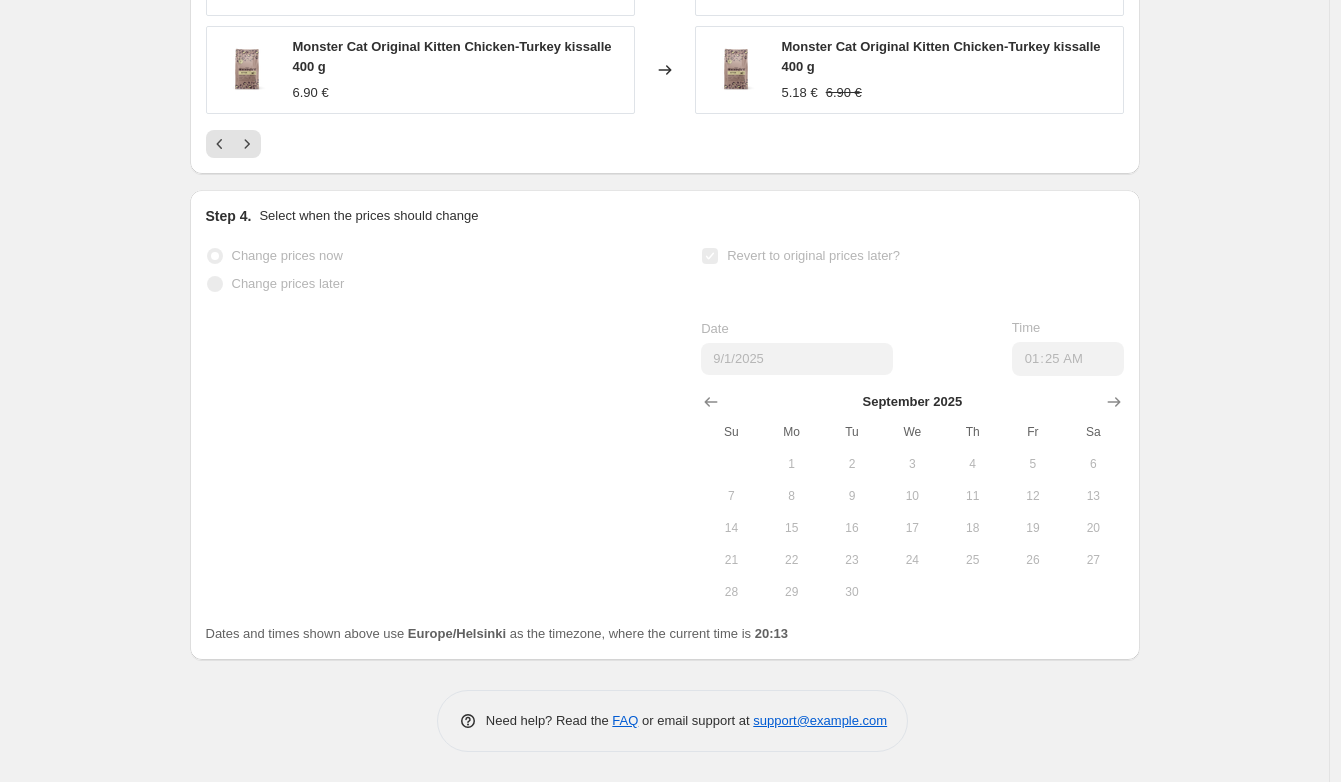 scroll, scrollTop: 0, scrollLeft: 0, axis: both 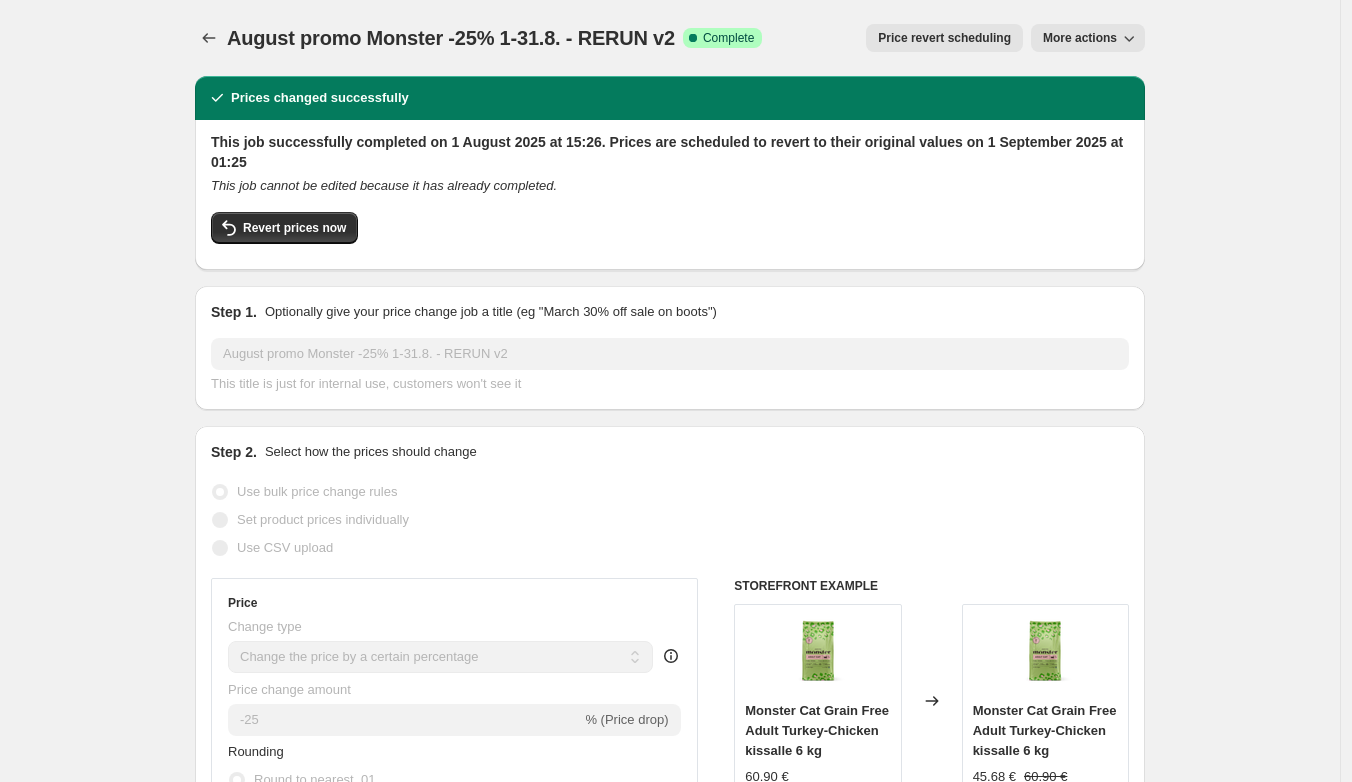 select on "percentage" 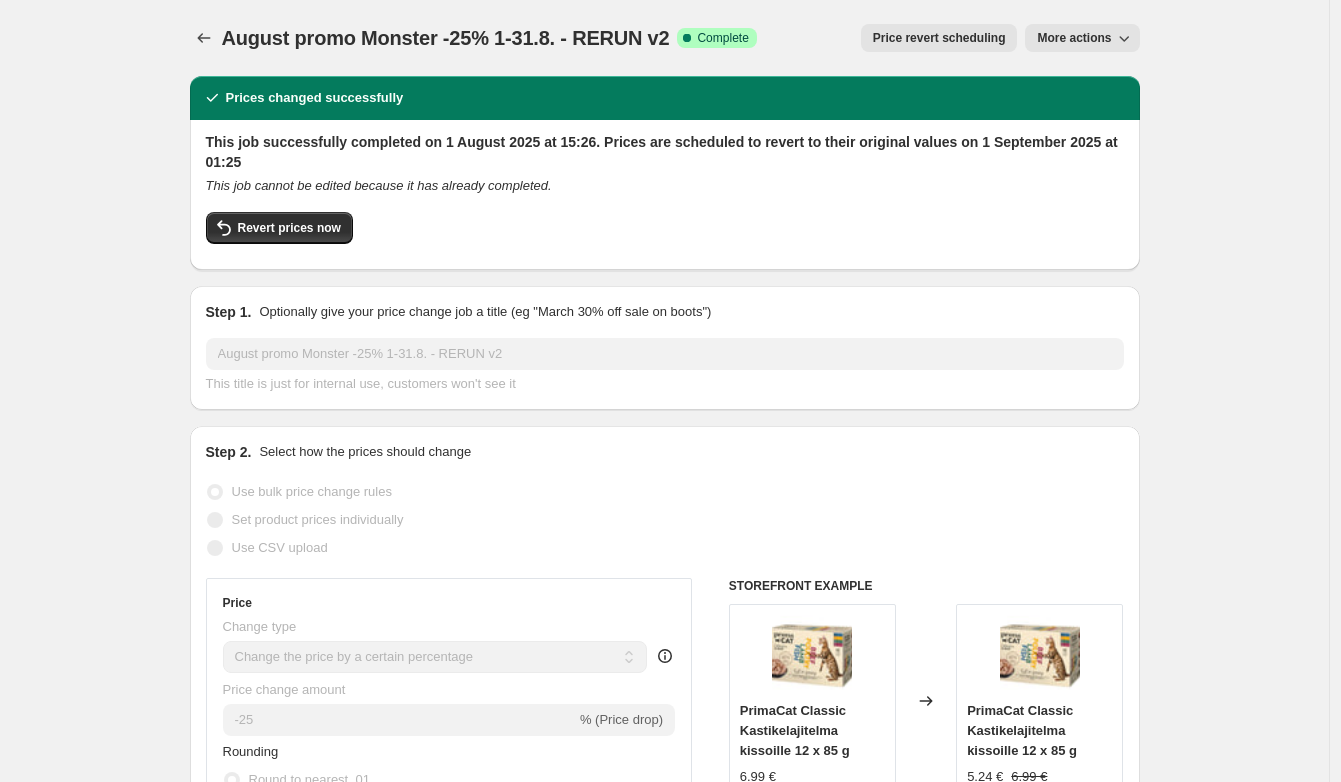 scroll, scrollTop: 360, scrollLeft: 0, axis: vertical 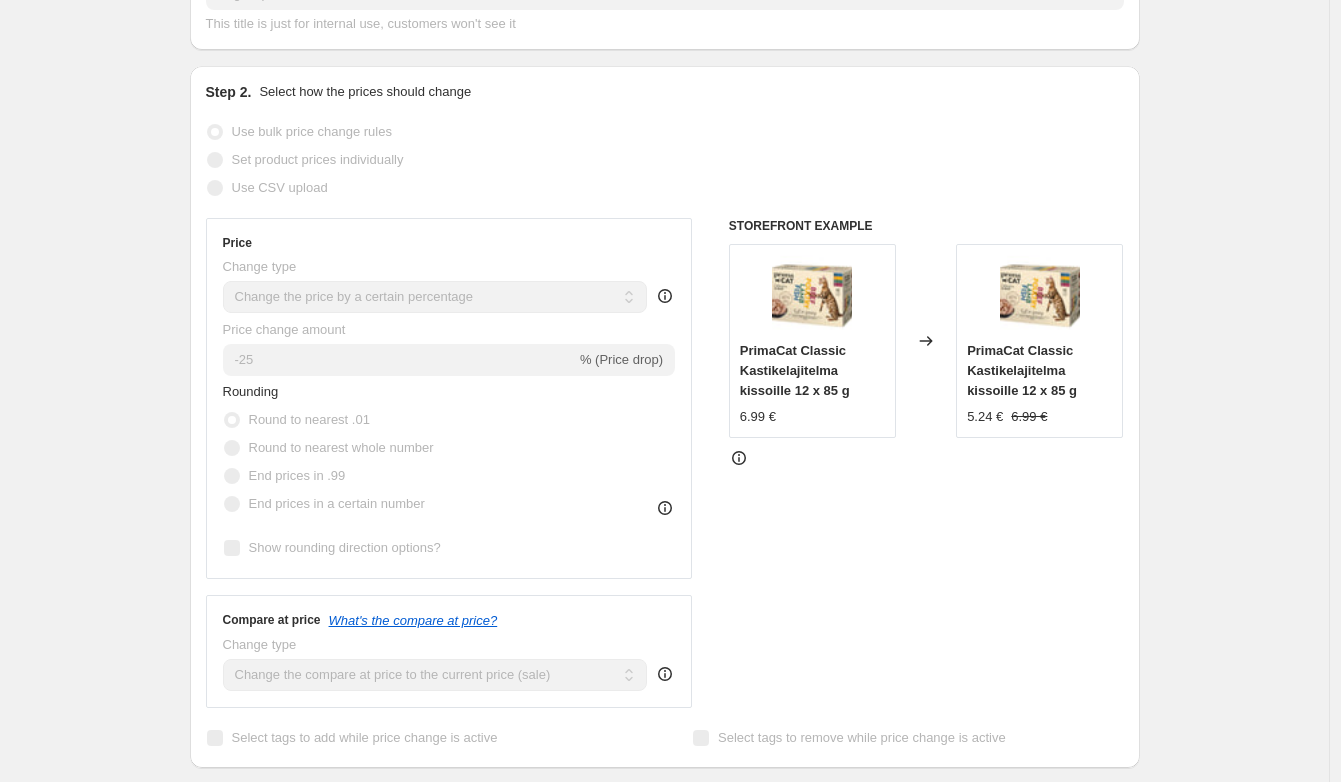click on "STOREFRONT EXAMPLE PrimaCat Classic Kastikelajitelma kissoille 12 x 85 g 6.99 € Changed to PrimaCat Classic Kastikelajitelma kissoille 12 x 85 g 5.24 € 6.99 €" at bounding box center (926, 463) 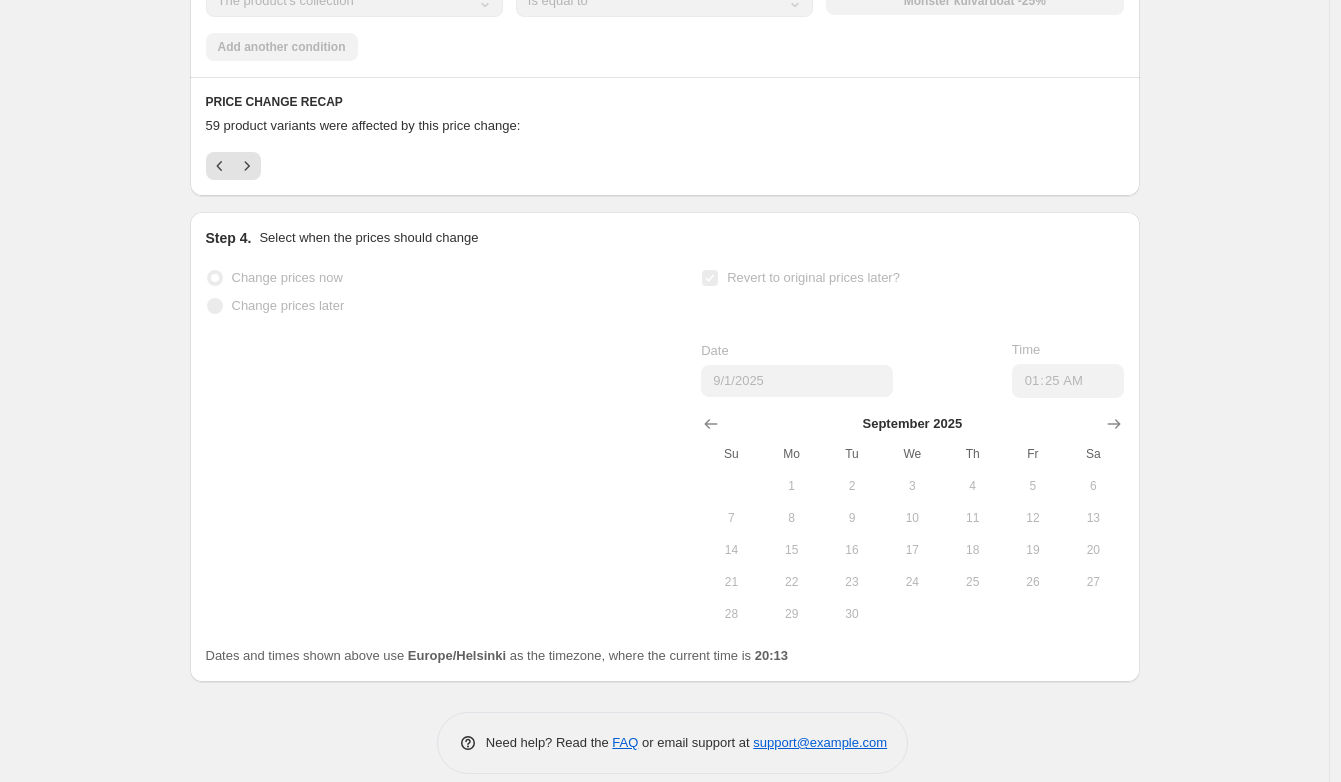 scroll, scrollTop: 0, scrollLeft: 0, axis: both 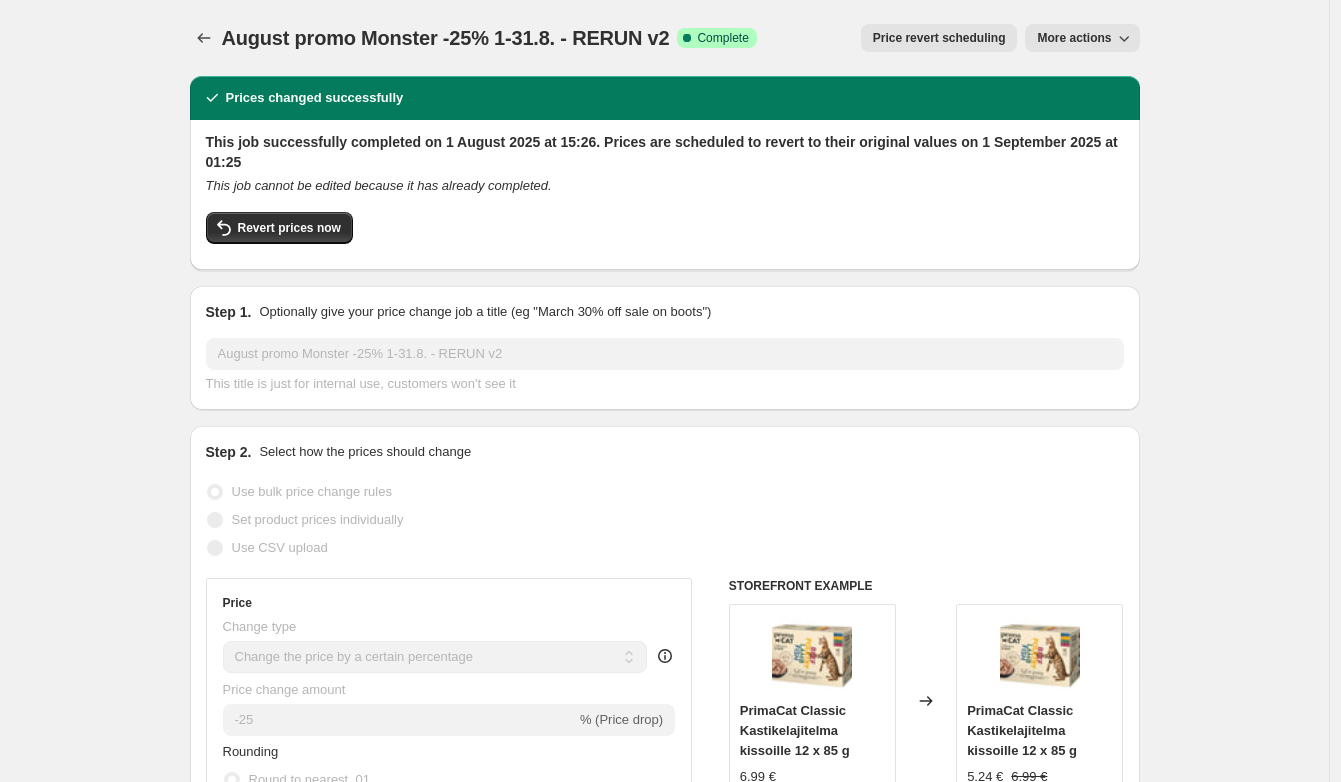click on "This job successfully completed on 1 August 2025 at 15:26. Prices are scheduled to revert to their original values on 1 September 2025 at 01:25 This job cannot be edited because it has already completed. Revert prices now" at bounding box center (665, 193) 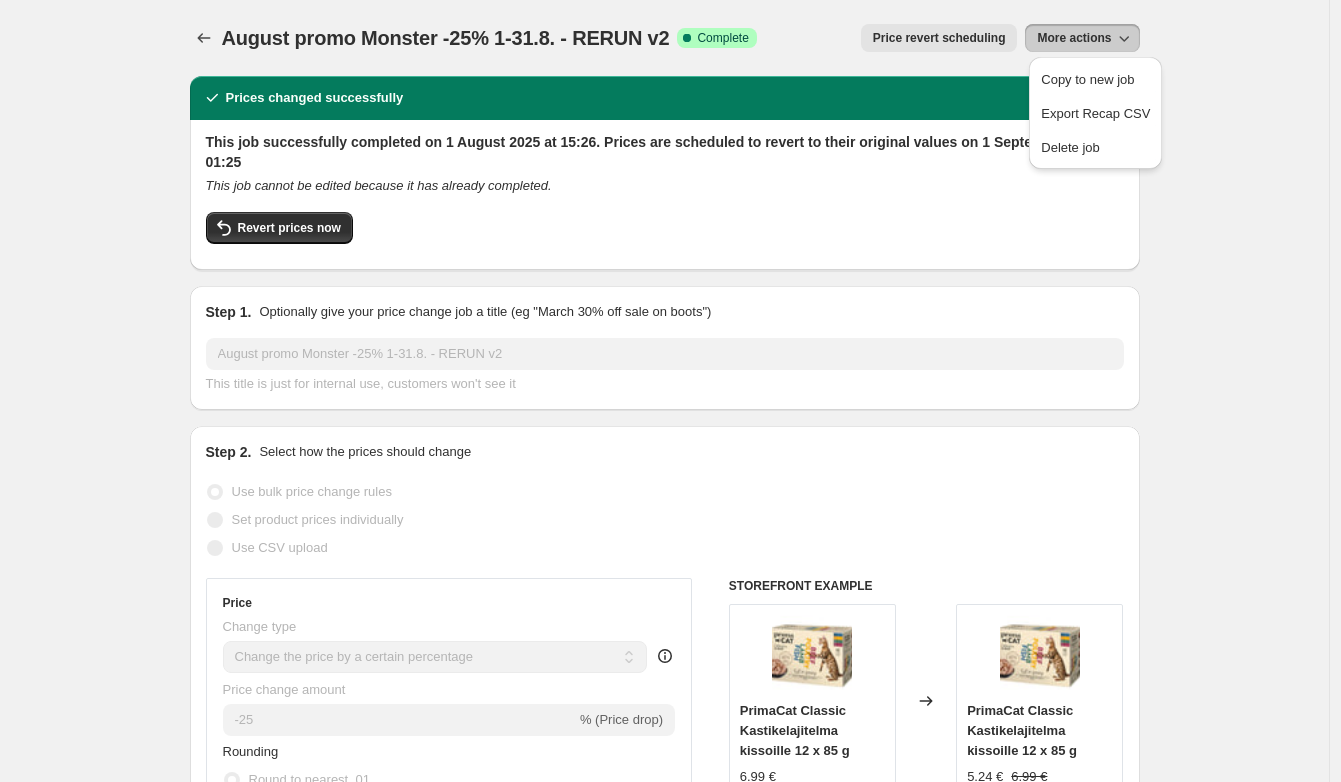 click on "More actions" at bounding box center [1074, 38] 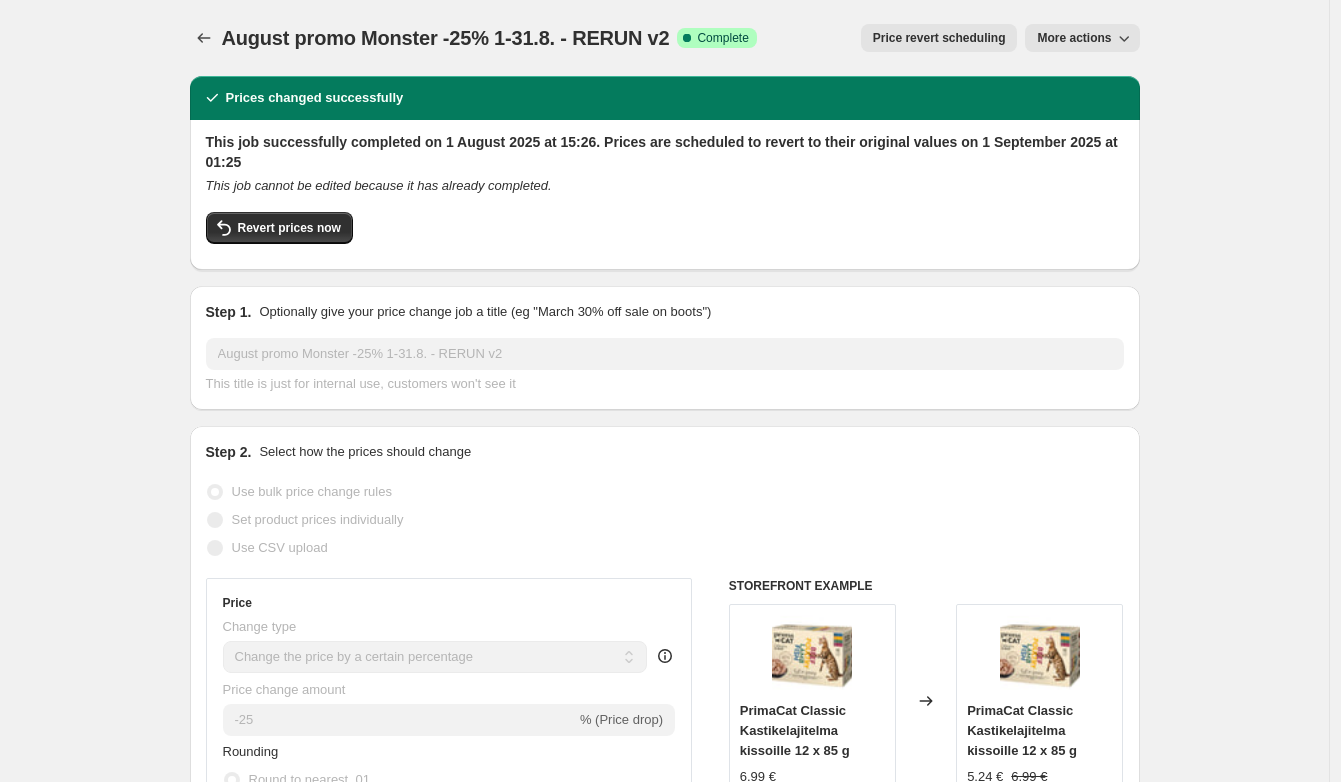 click on "This job successfully completed on 1 August 2025 at 15:26. Prices are scheduled to revert to their original values on 1 September 2025 at 01:25 This job cannot be edited because it has already completed. Revert prices now" at bounding box center (665, 193) 